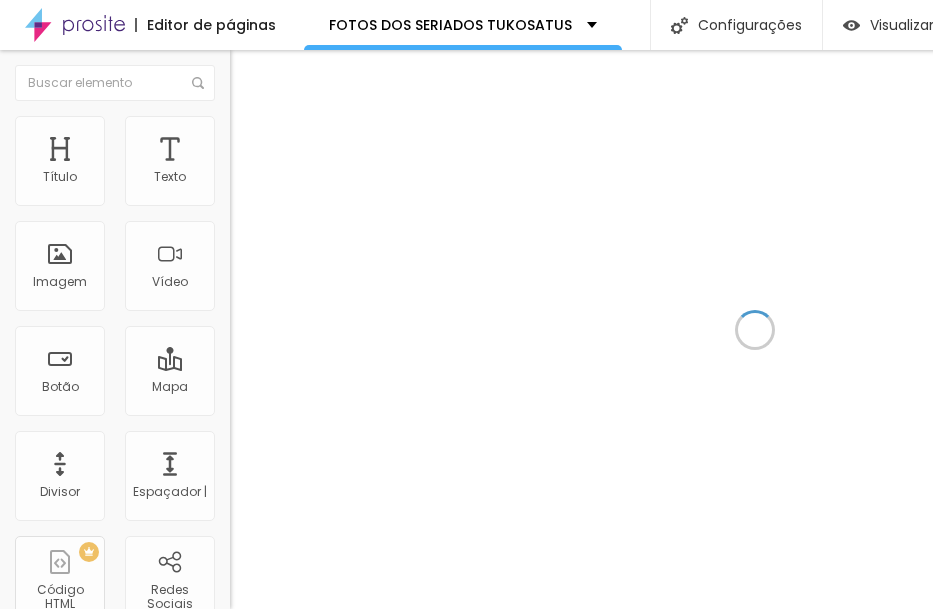 scroll, scrollTop: 0, scrollLeft: 0, axis: both 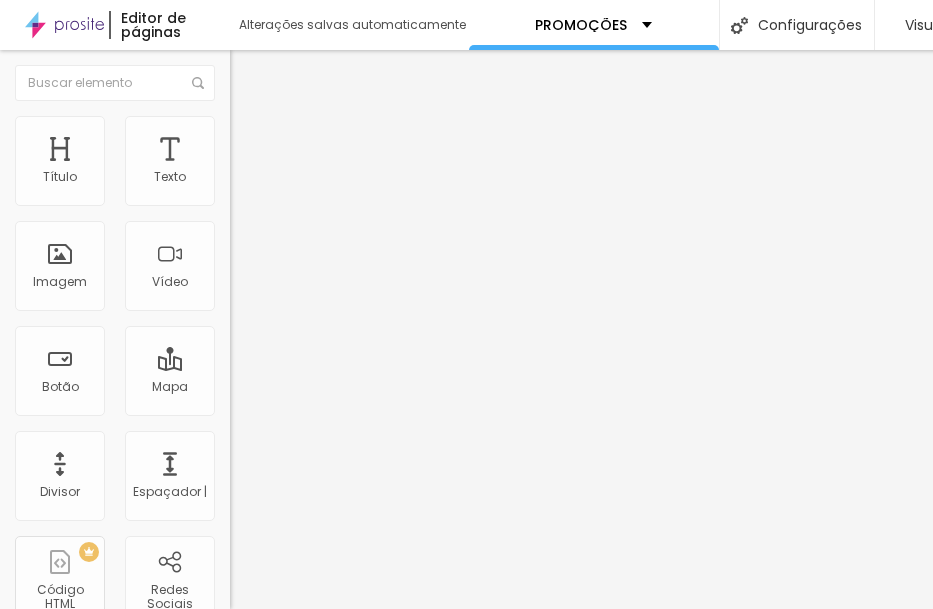 click on "Adicionar imagem" at bounding box center (300, 163) 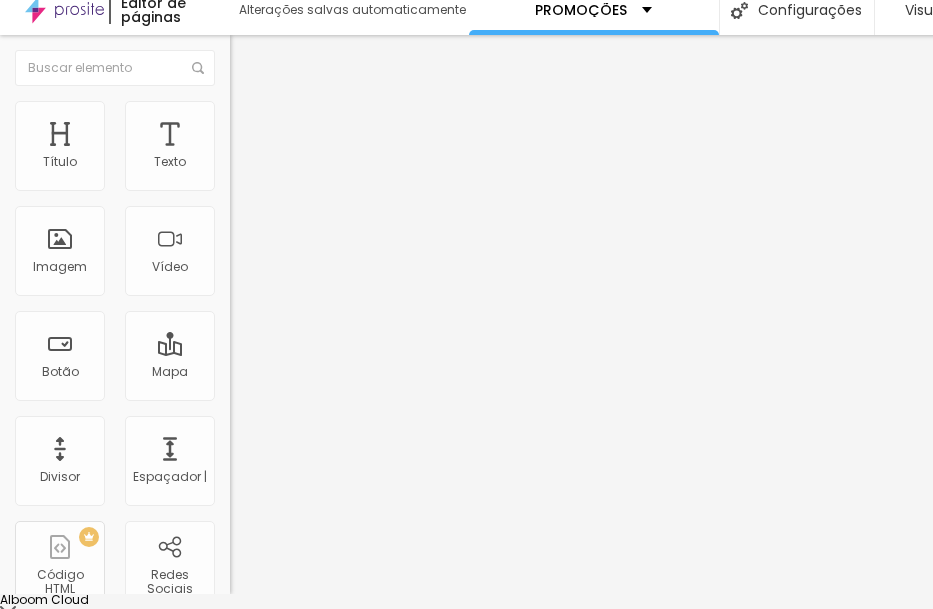 scroll, scrollTop: 0, scrollLeft: 0, axis: both 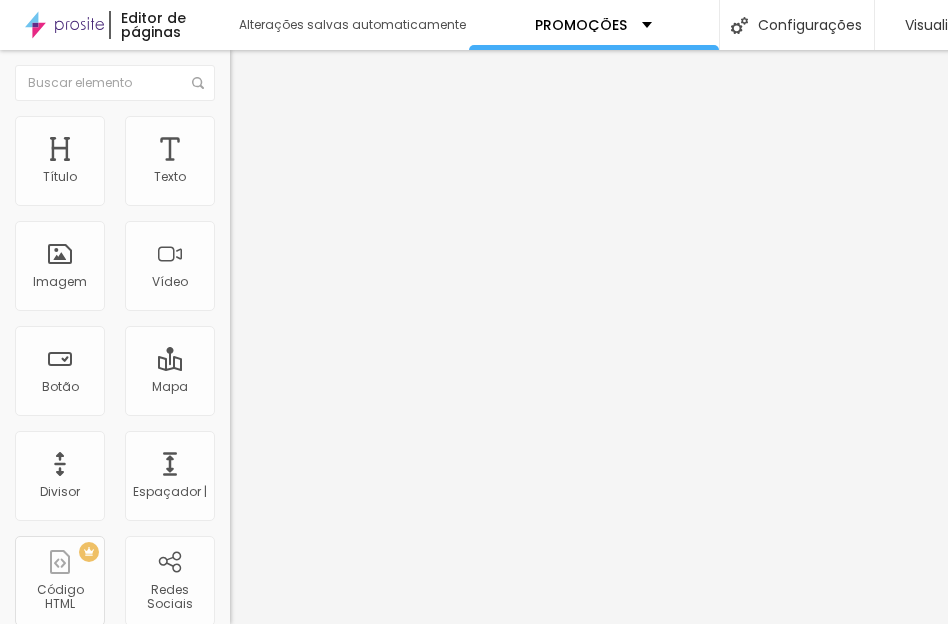 click on "Carregar" at bounding box center (85, 687) 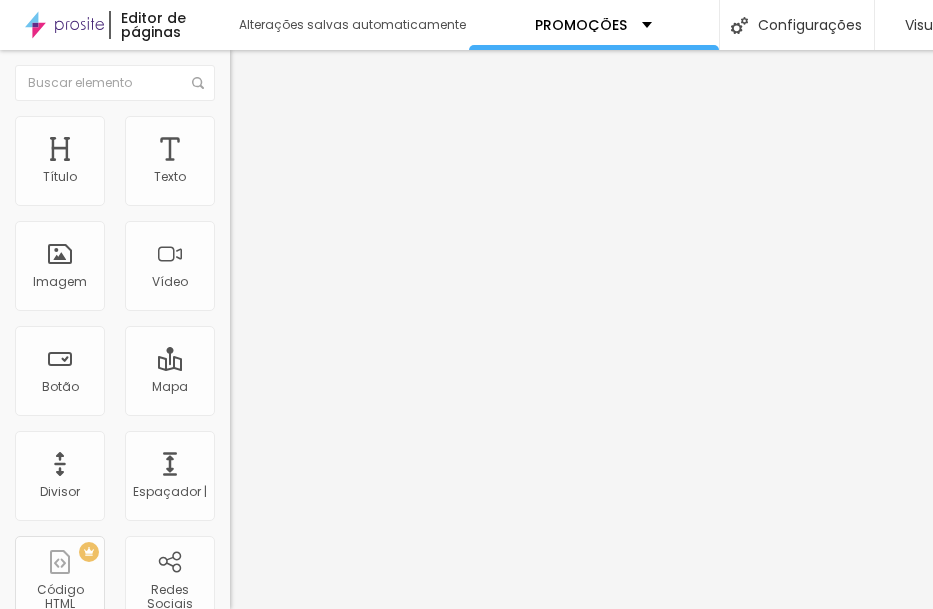 click at bounding box center [239, 125] 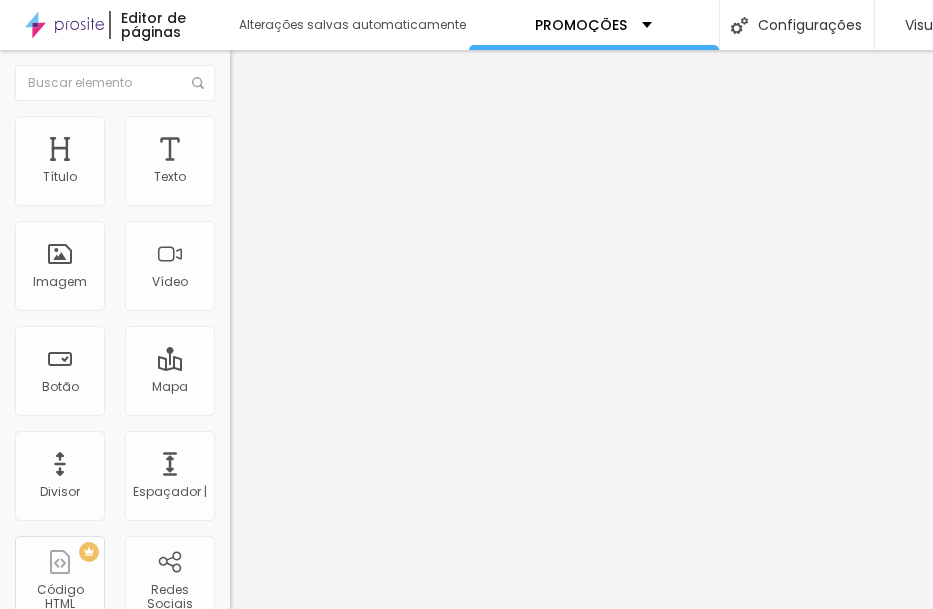 type on "95" 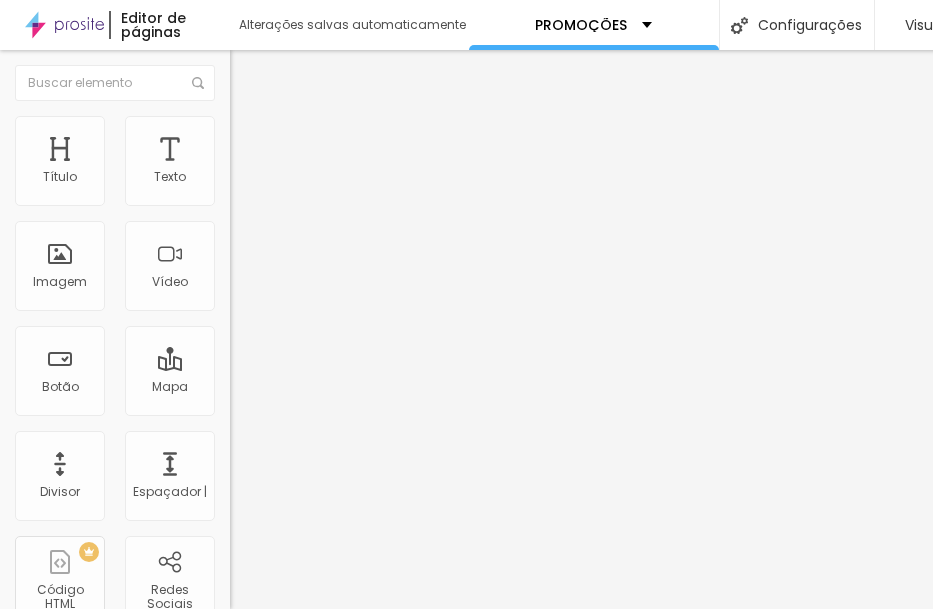 type on "90" 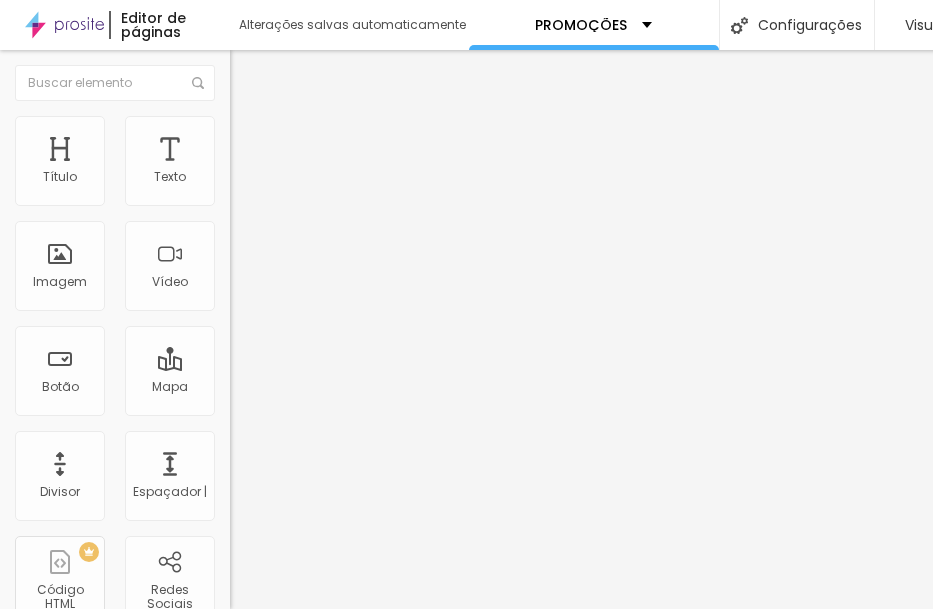 type on "80" 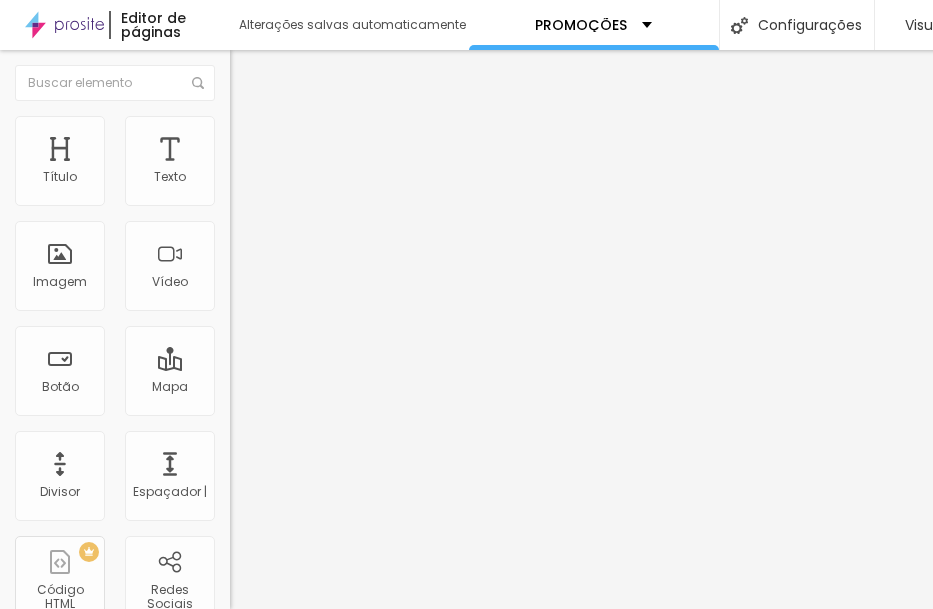 type on "80" 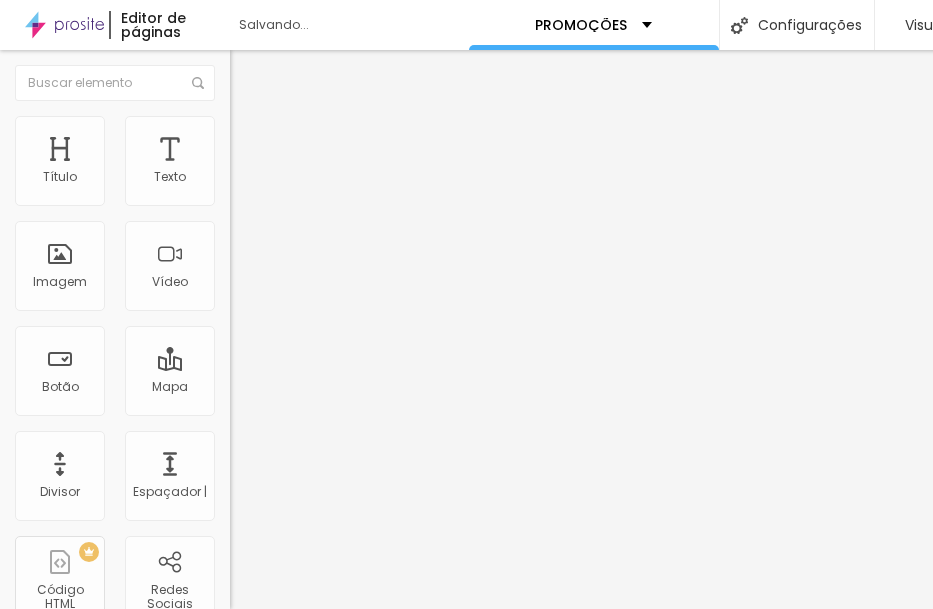 type on "75" 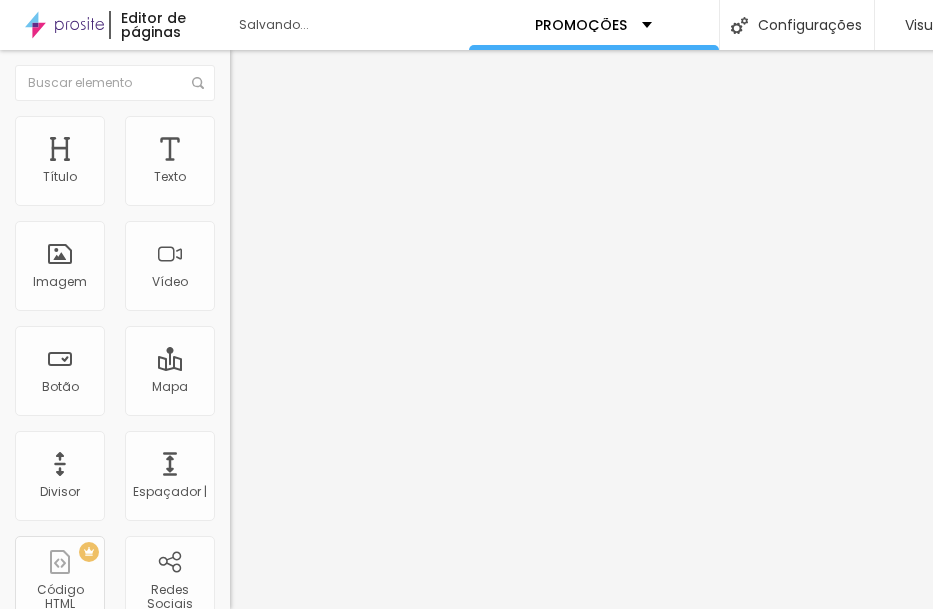 type on "75" 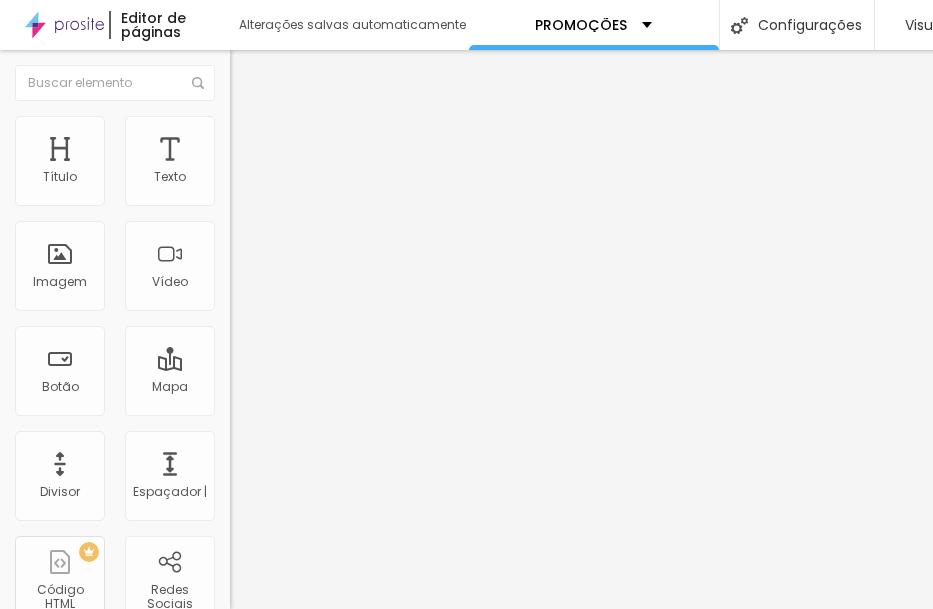 type on "70" 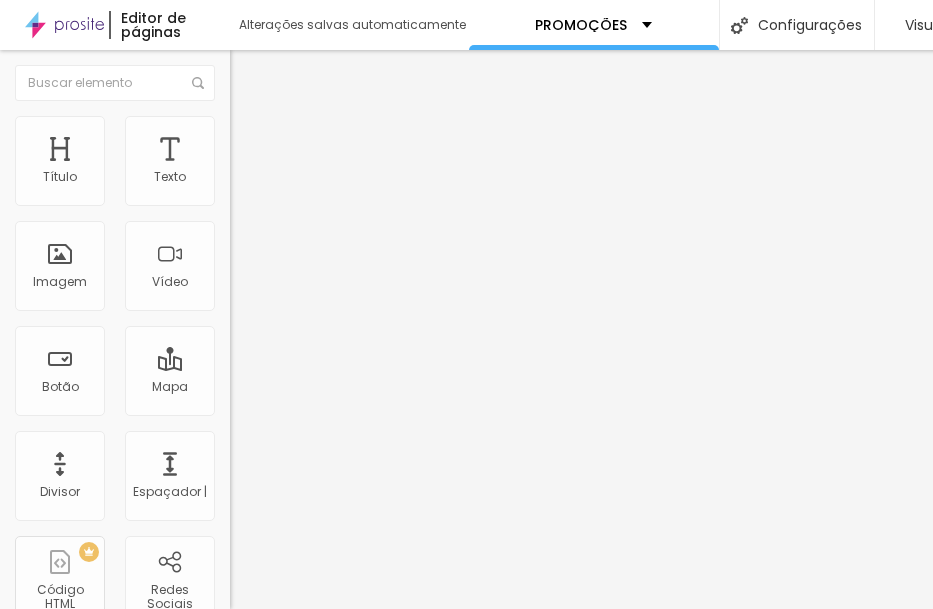 type on "55" 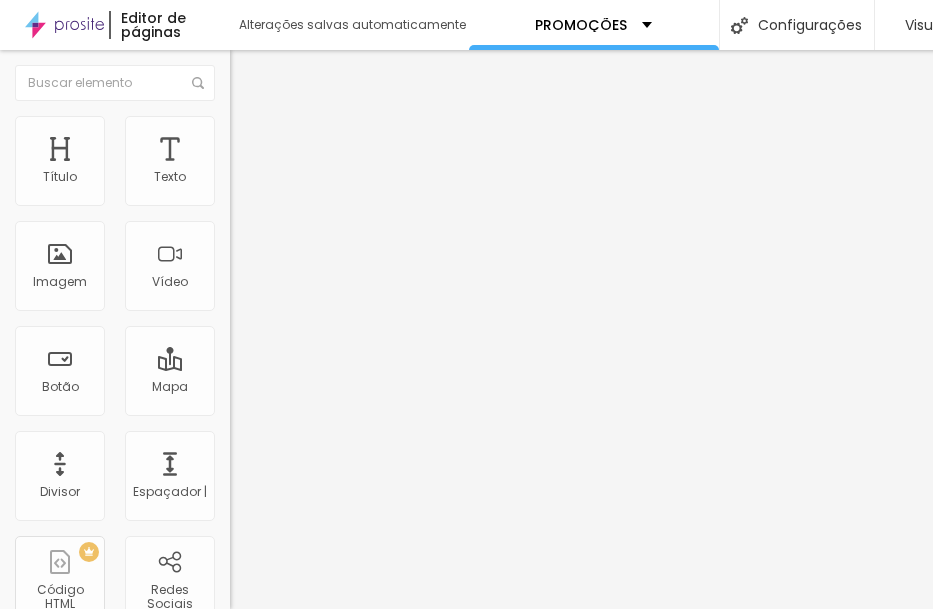type on "55" 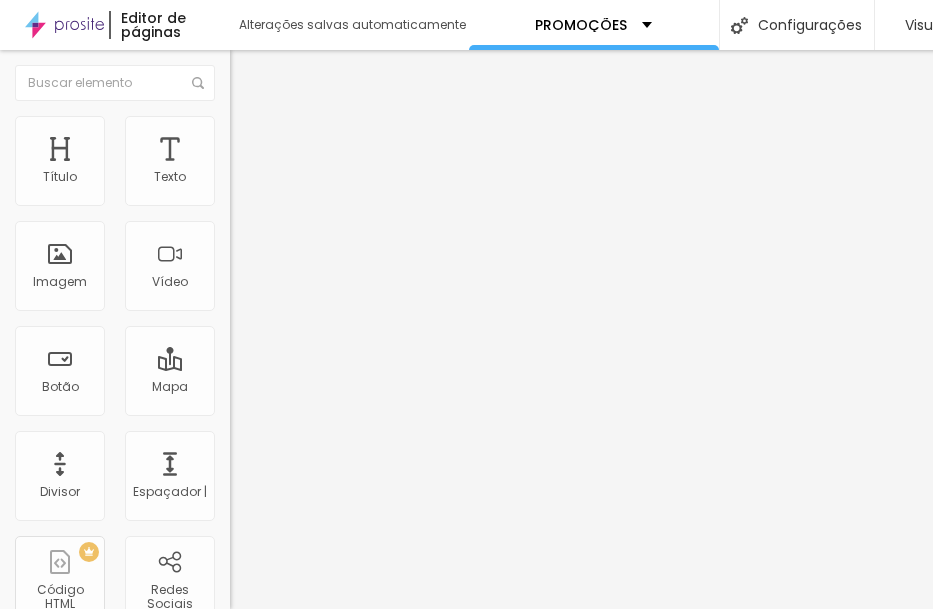 type on "50" 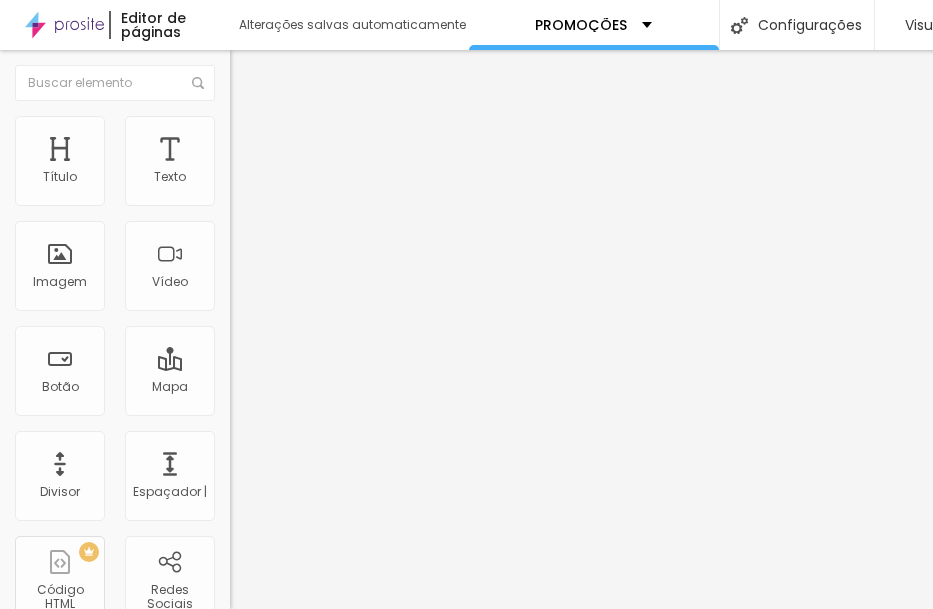 type on "40" 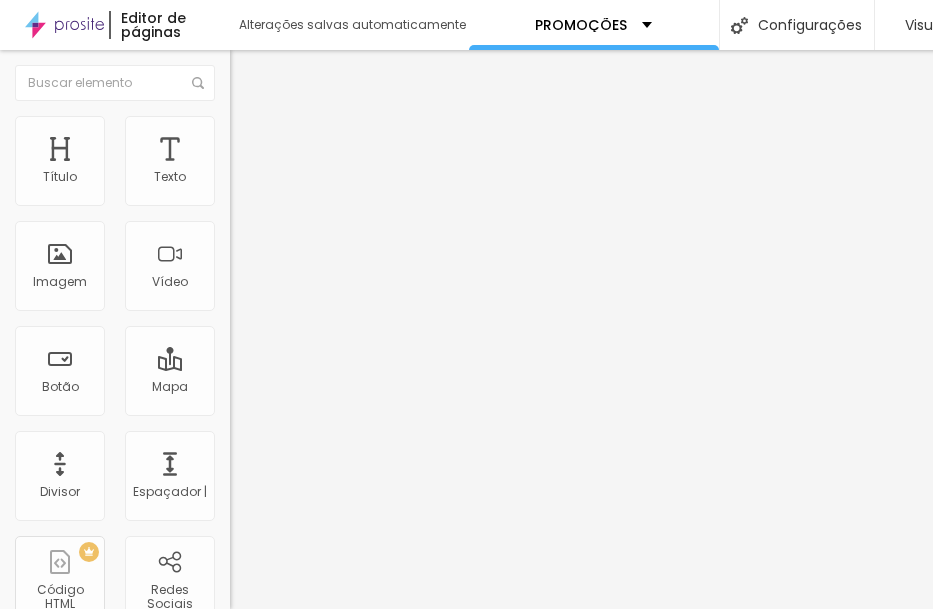 type on "40" 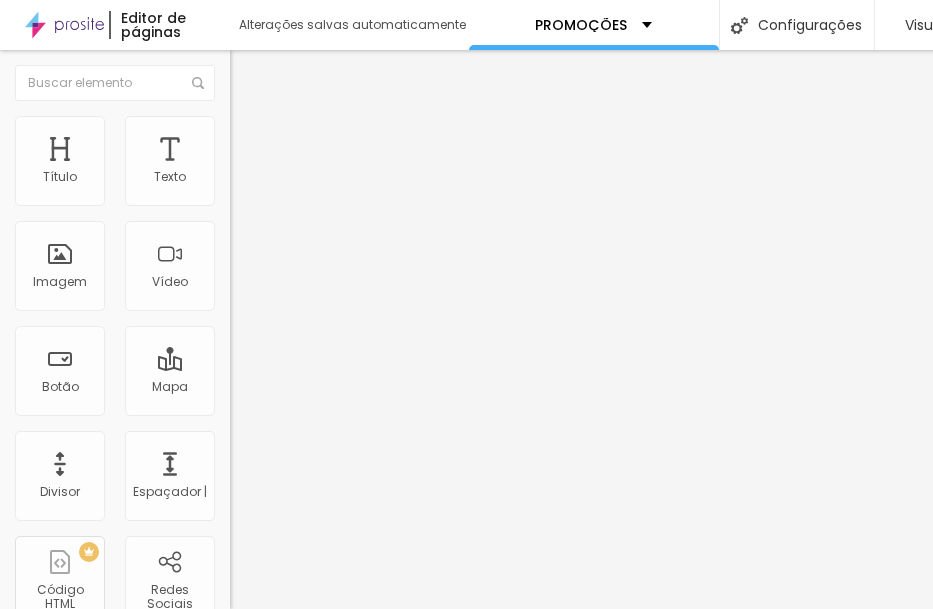 type on "35" 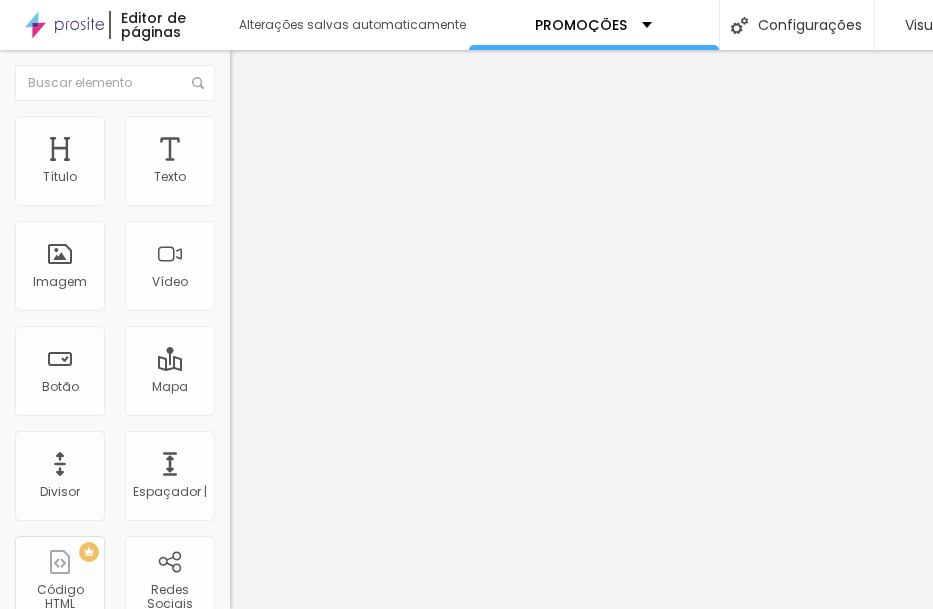type on "35" 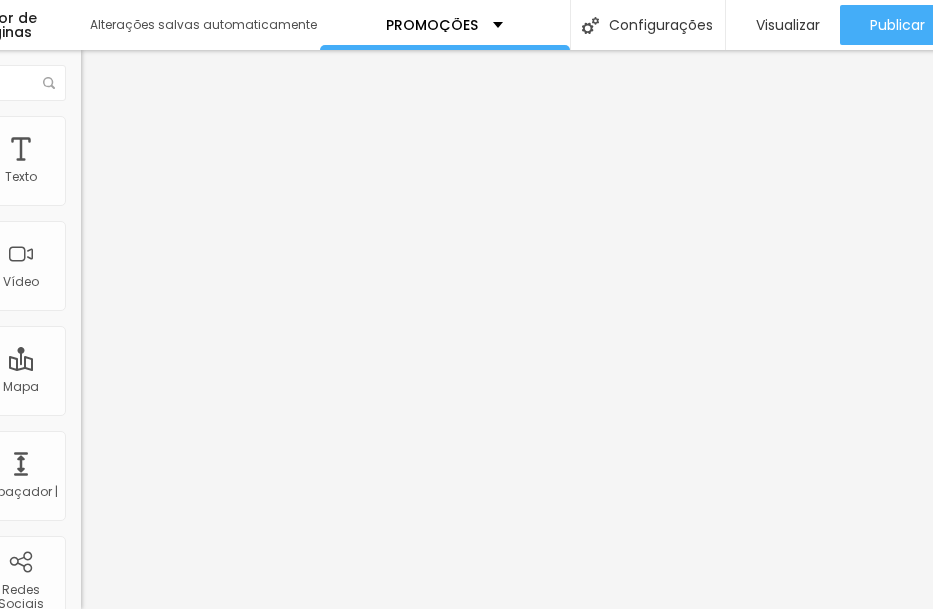 scroll, scrollTop: 0, scrollLeft: 214, axis: horizontal 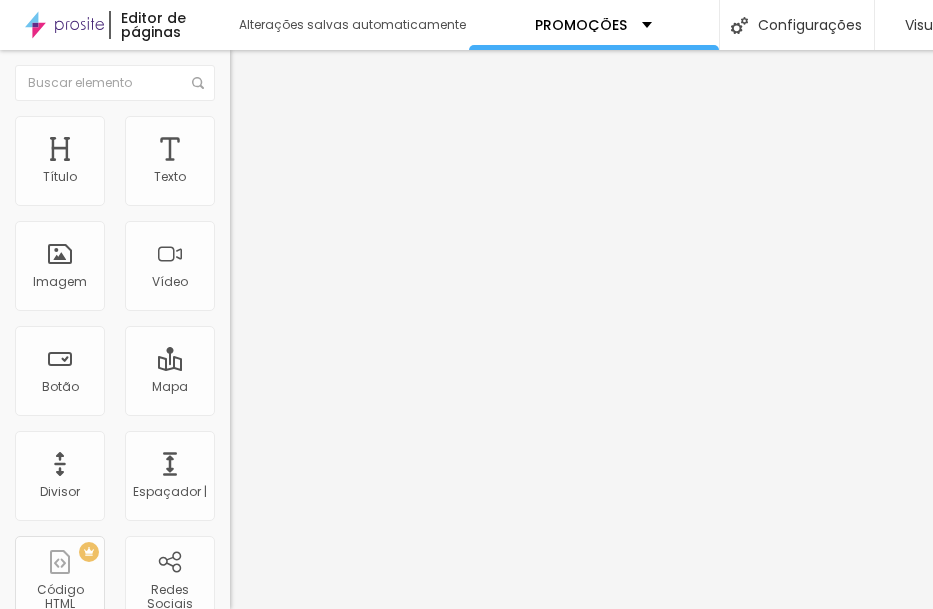 type on "2" 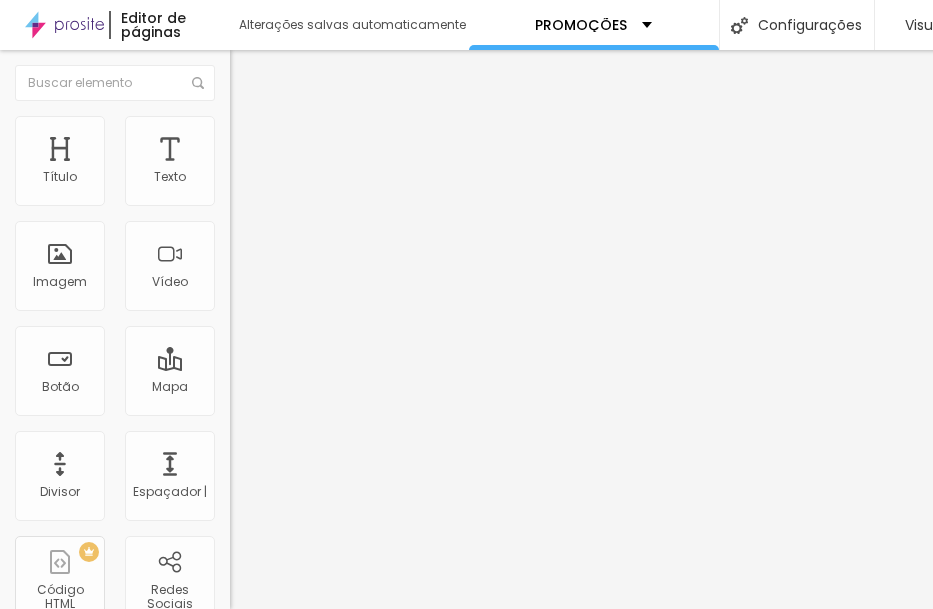 type on "18" 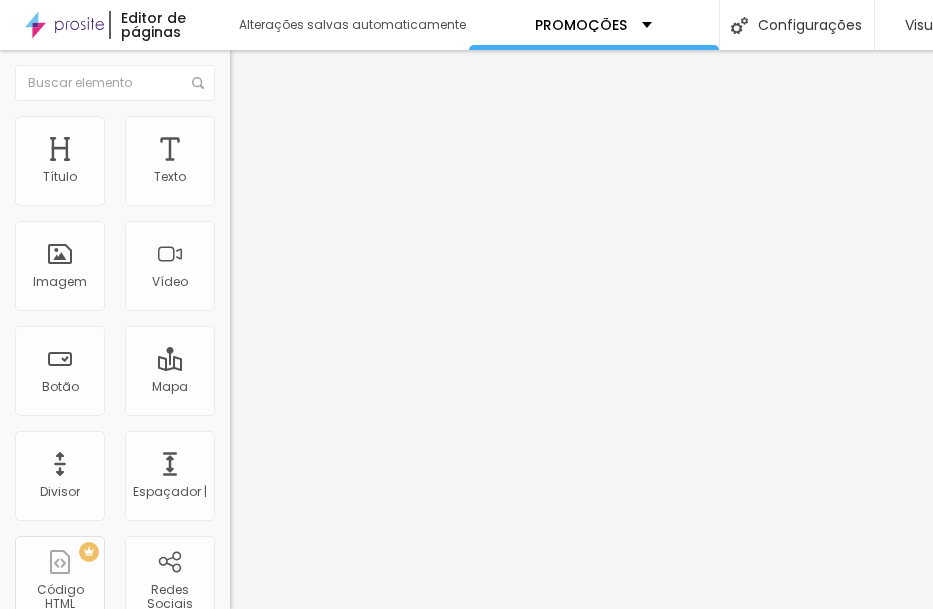 type on "18" 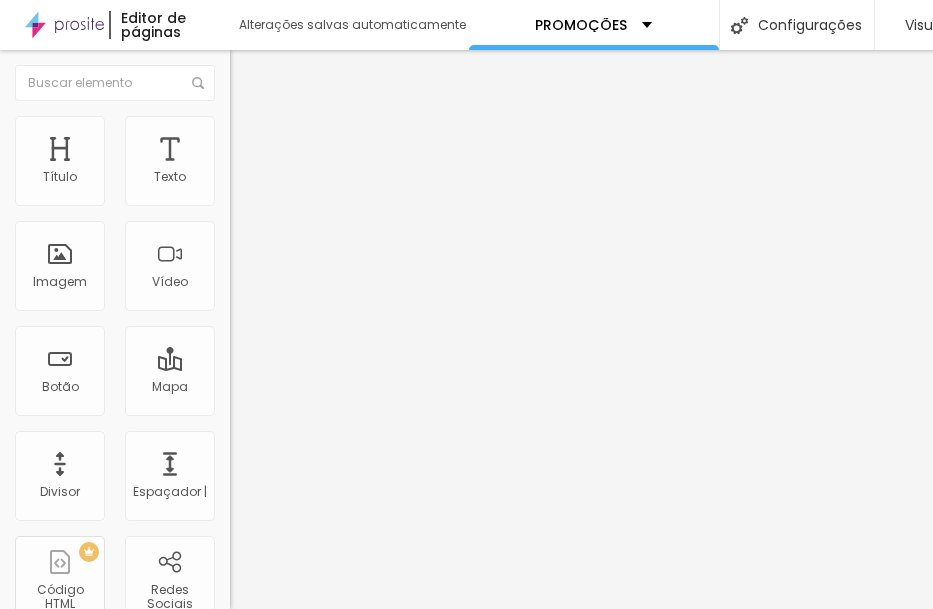 type on "21" 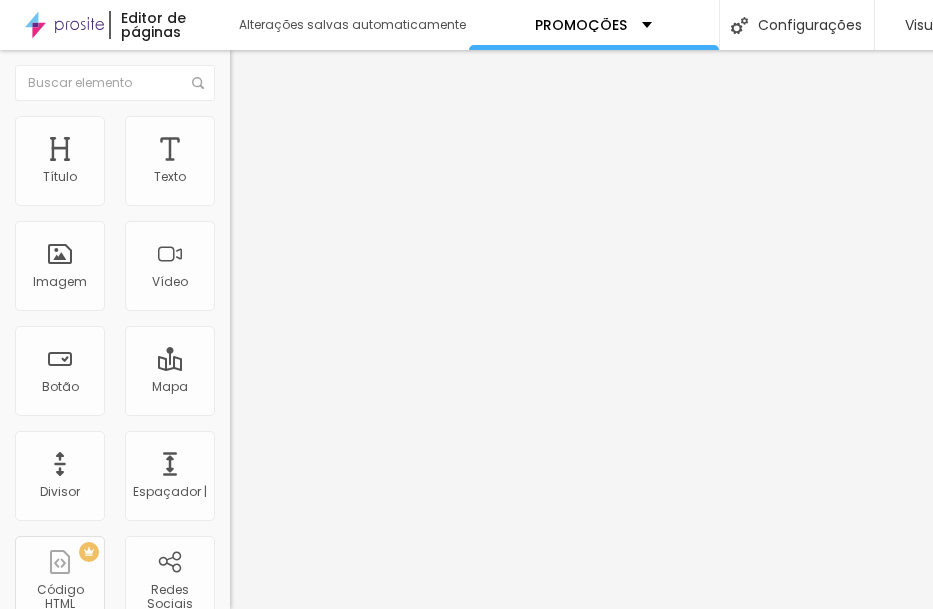 type on "21" 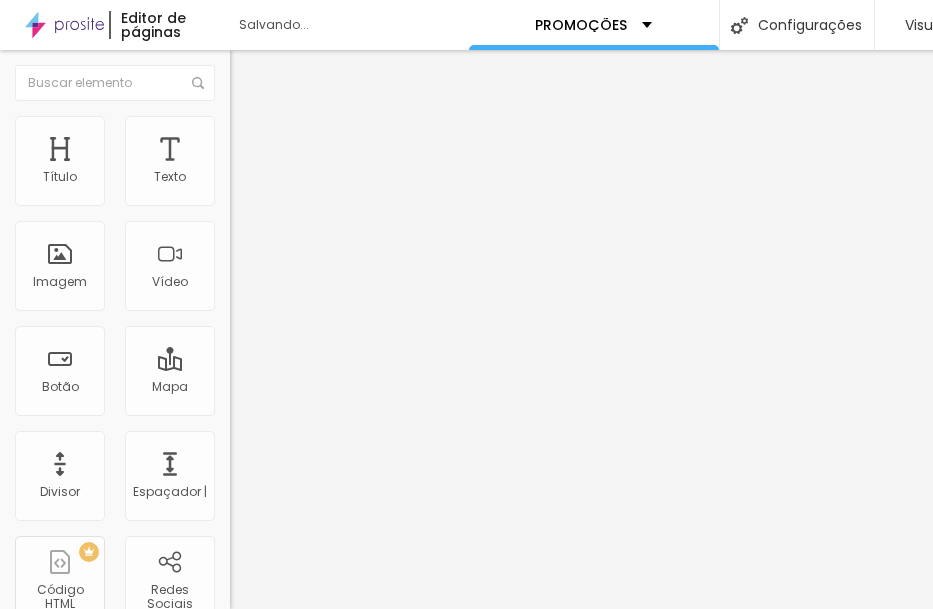 type on "30" 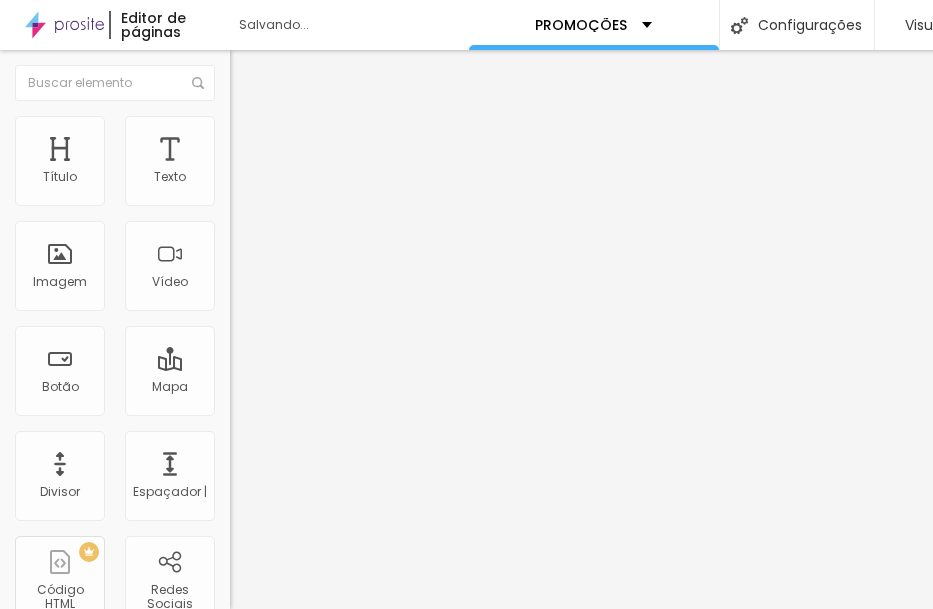 type on "38" 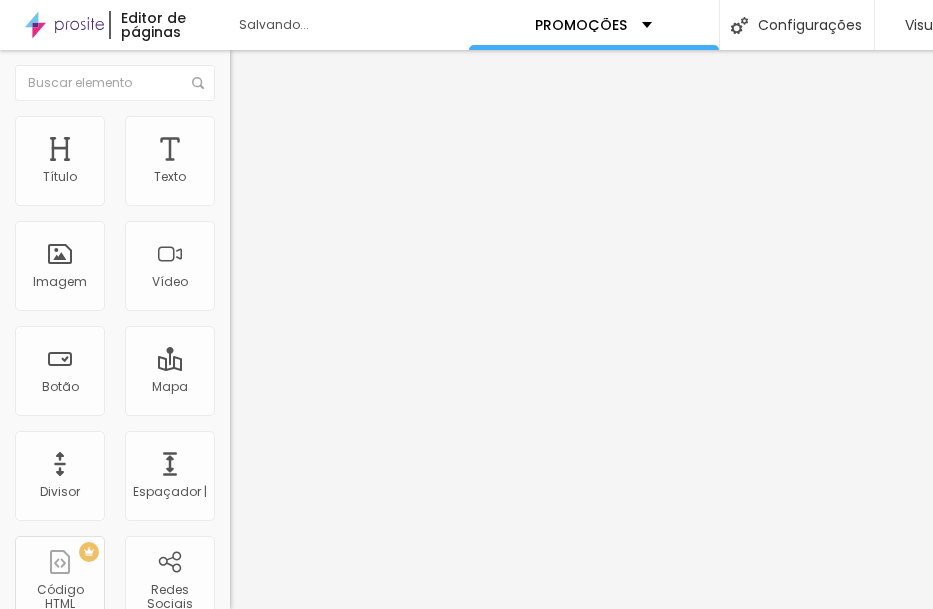 type on "38" 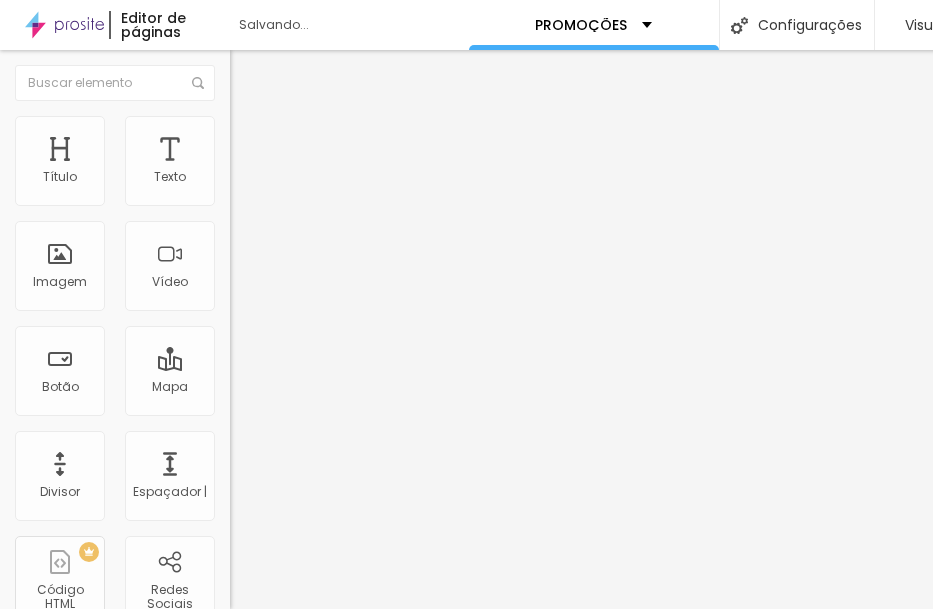 type on "41" 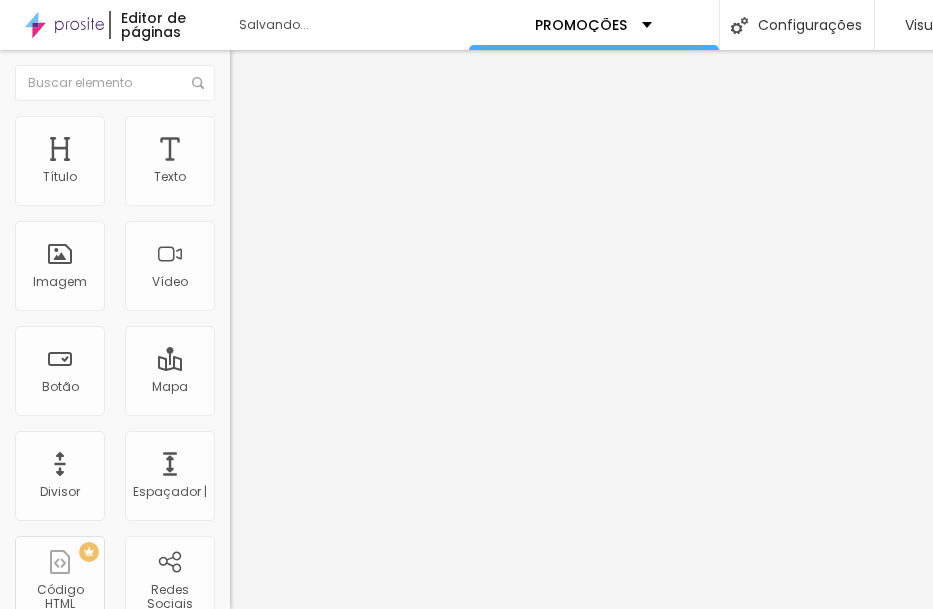 type on "41" 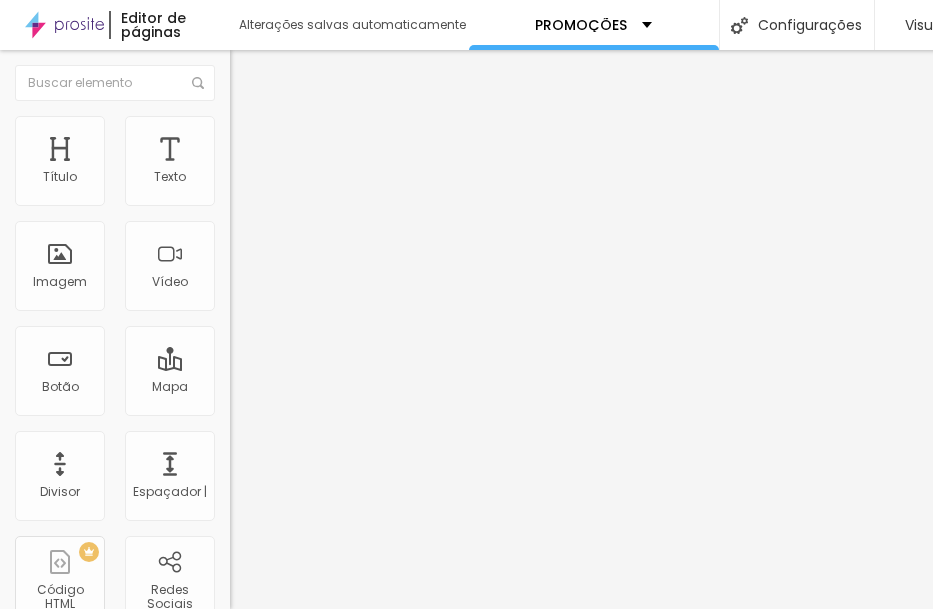 type on "46" 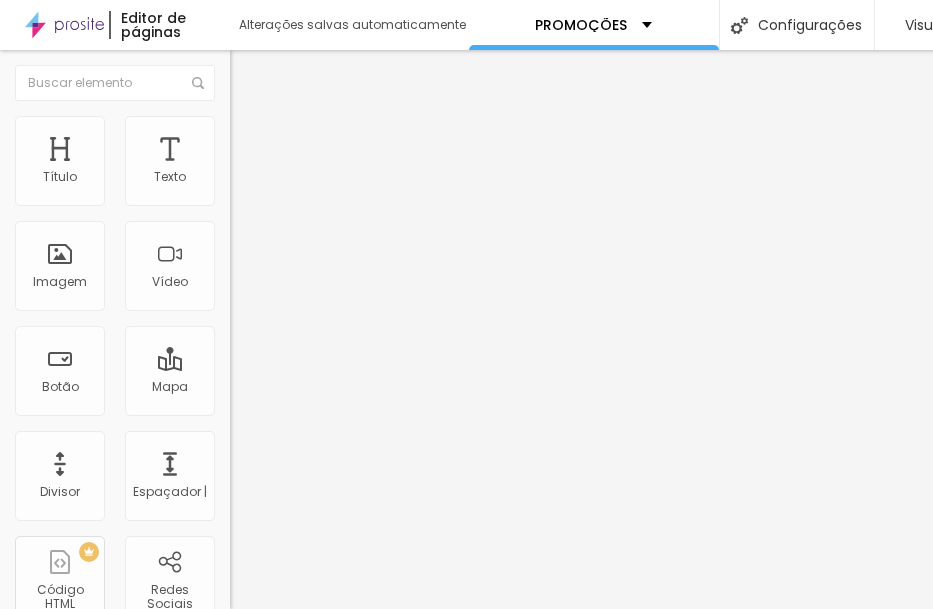 type on "46" 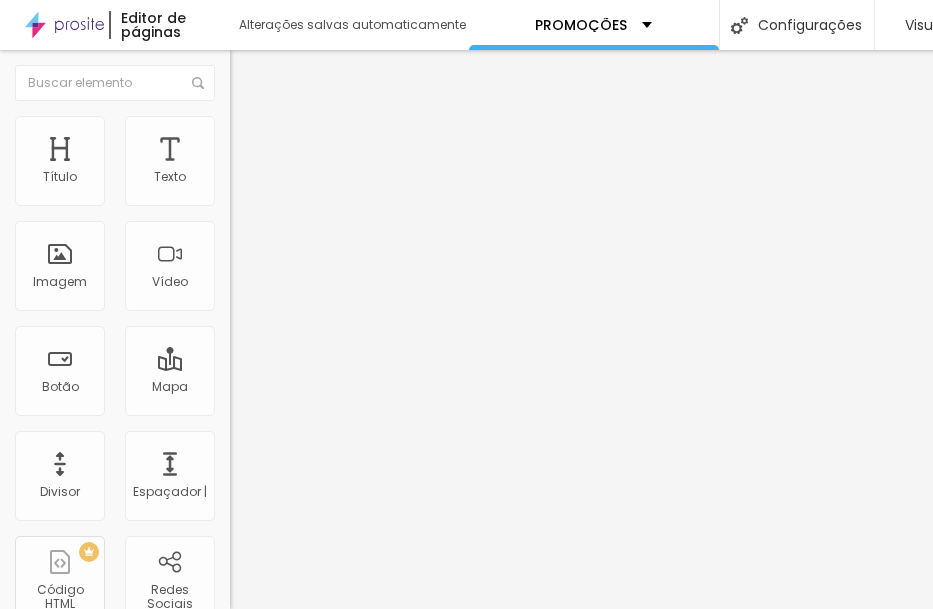 type on "44" 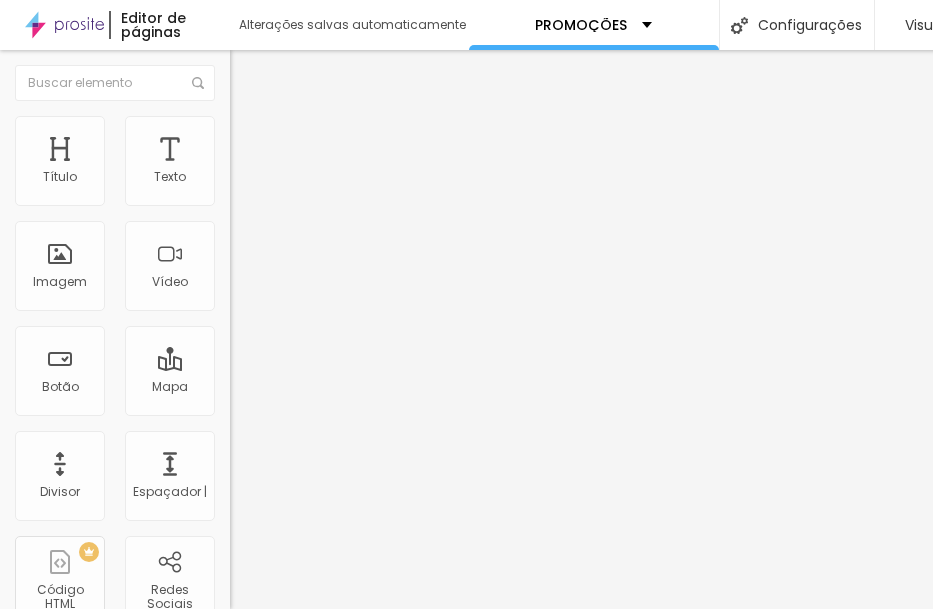 type on "44" 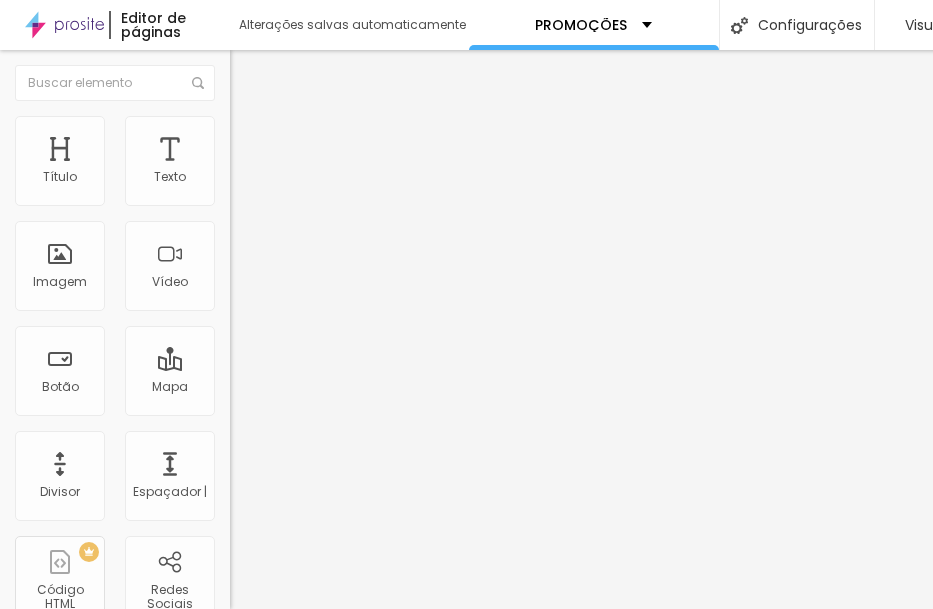 type on "2" 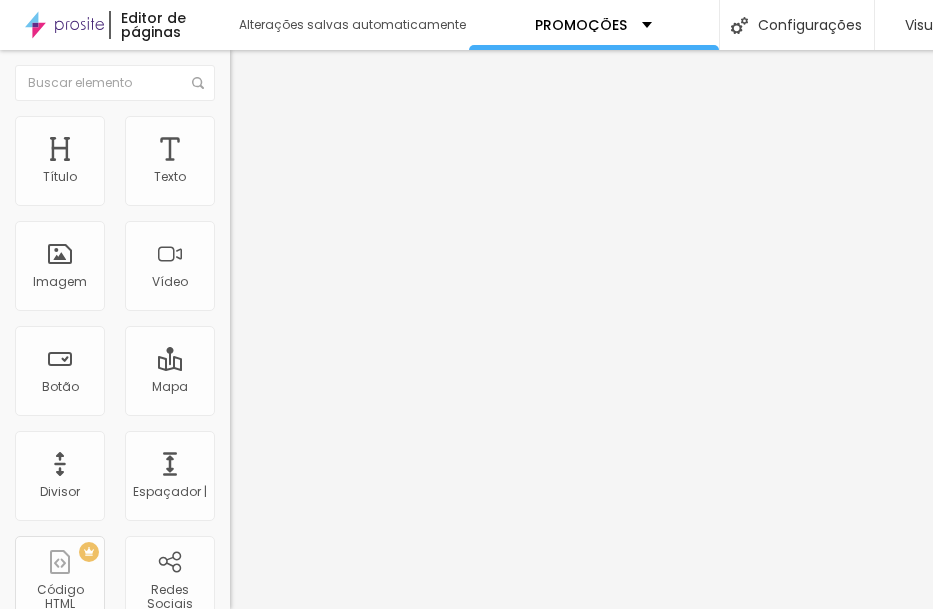 type on "3" 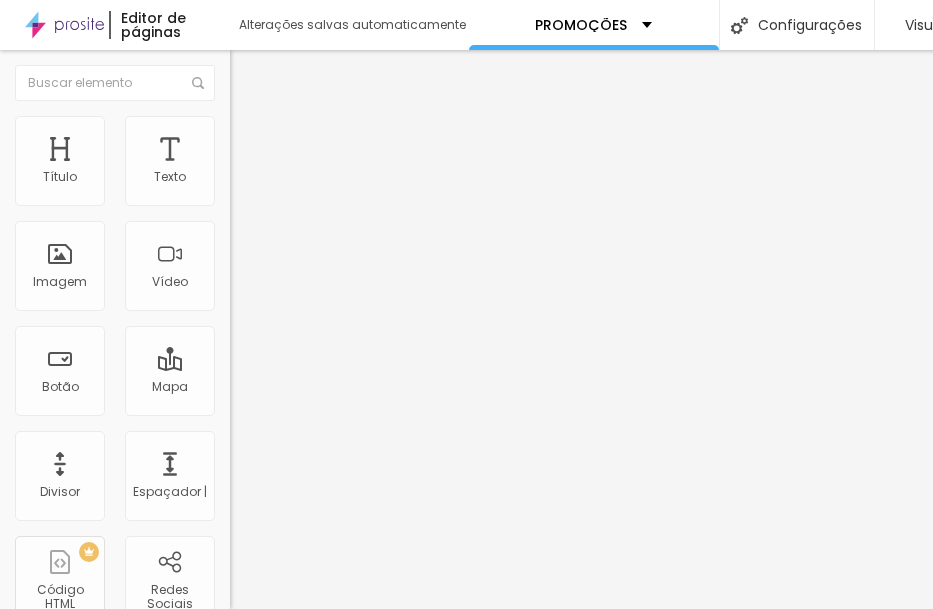 type on "7" 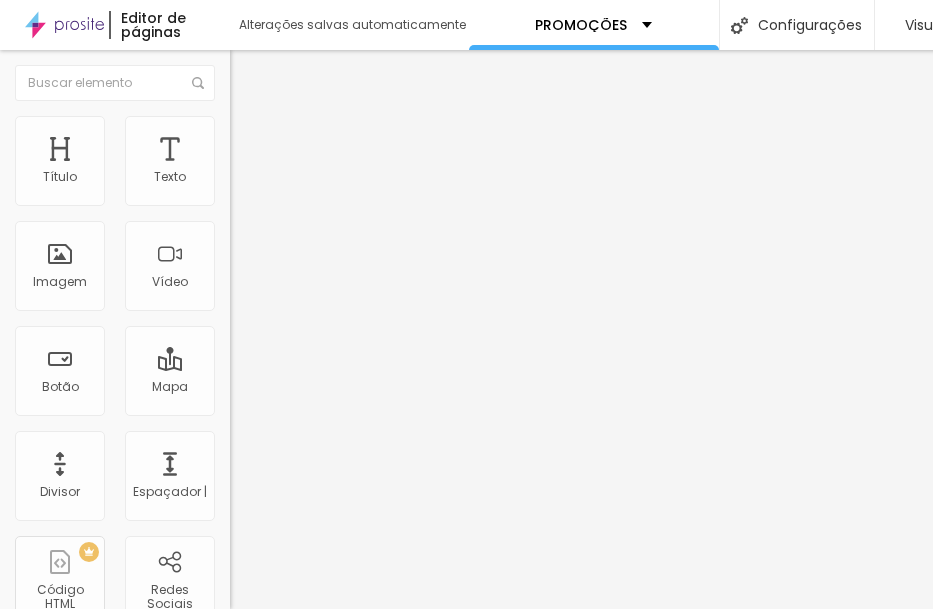 type on "7" 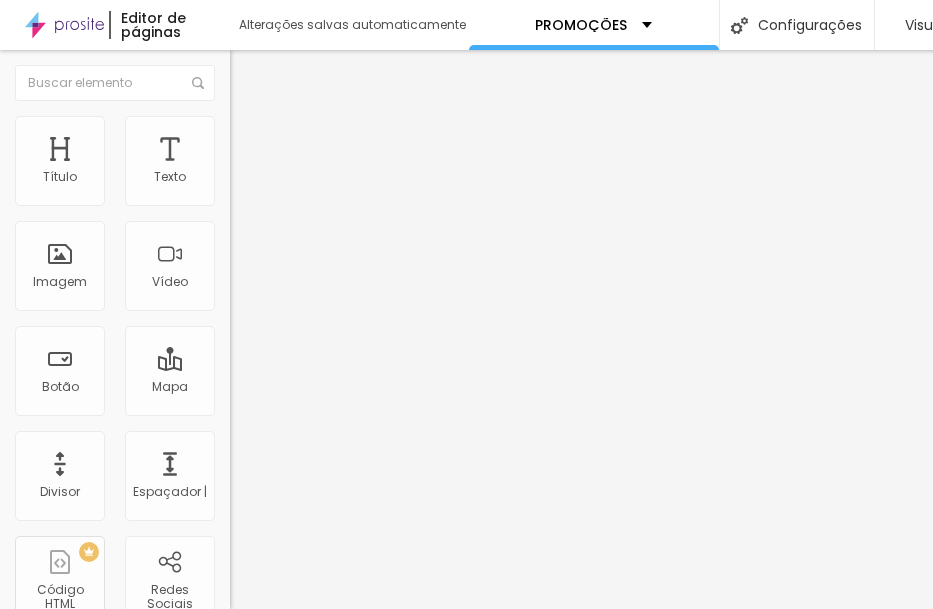 type on "21" 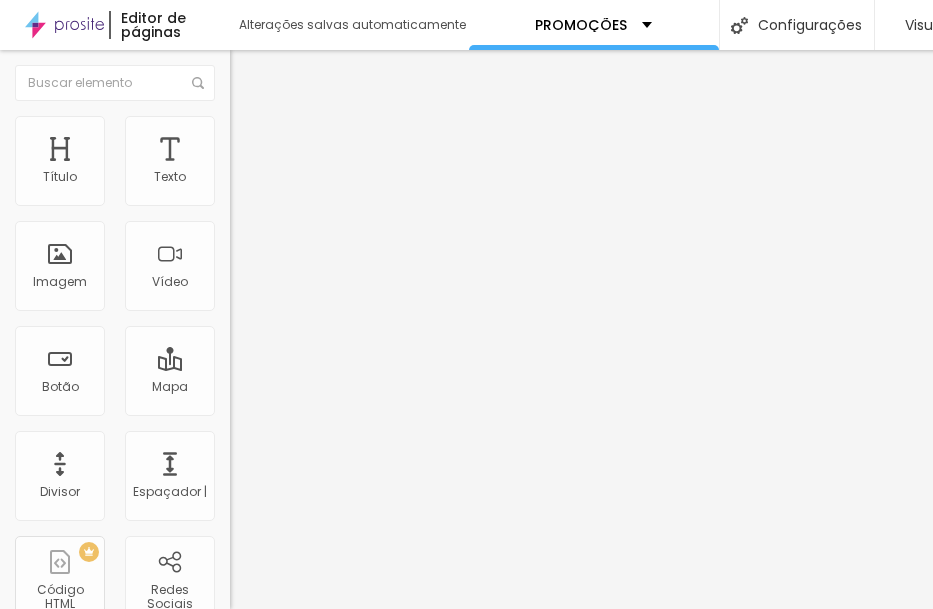 type on "21" 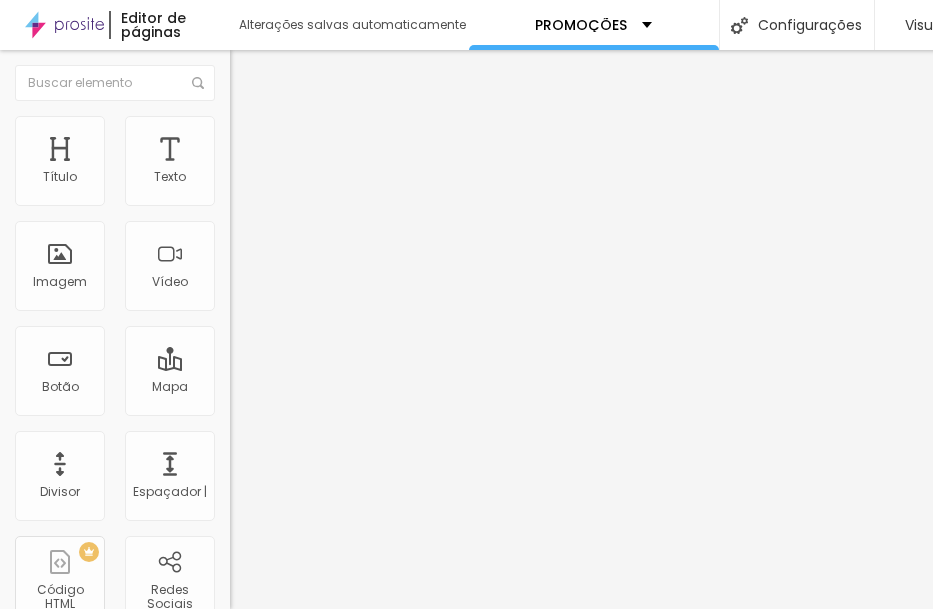 type on "35" 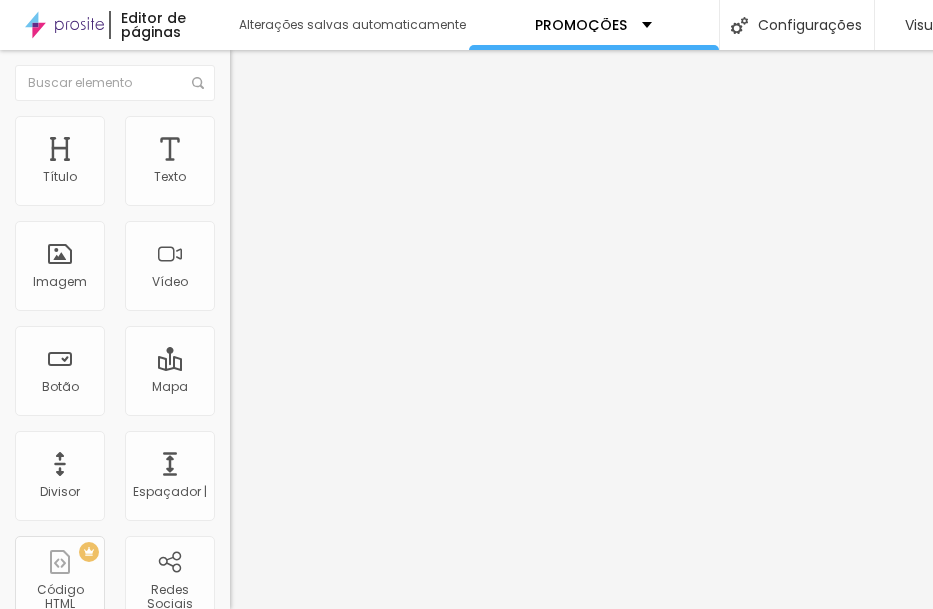 type on "35" 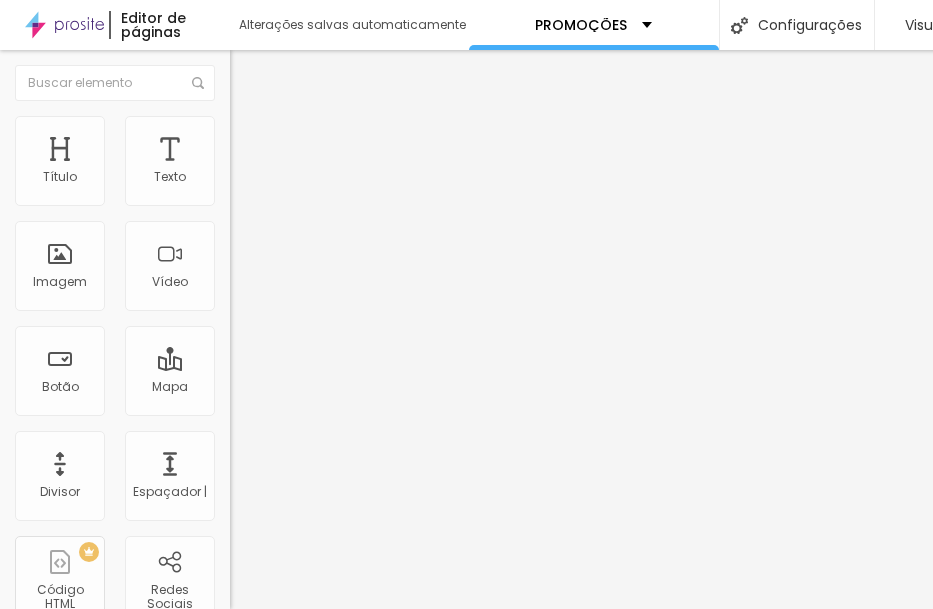 type on "36" 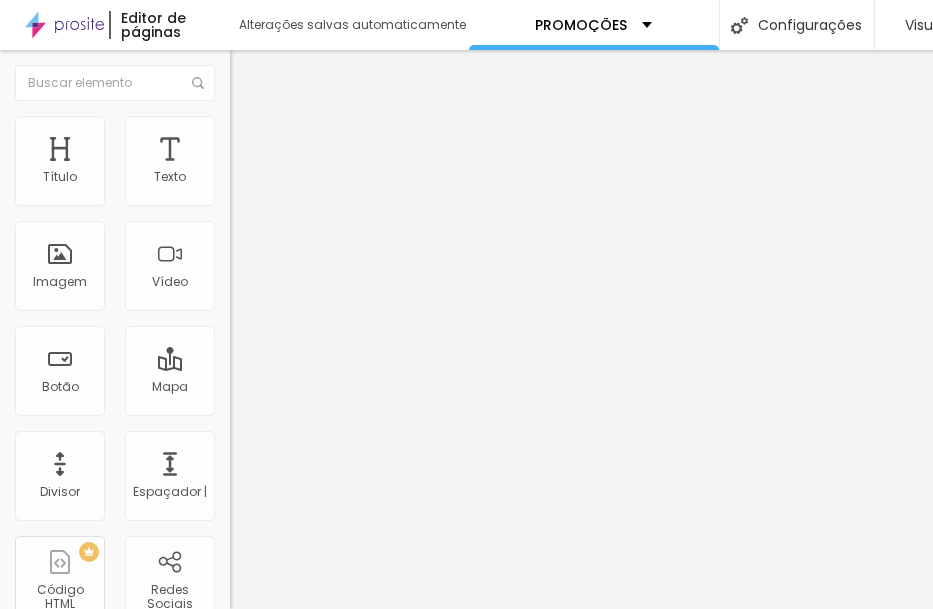 type on "36" 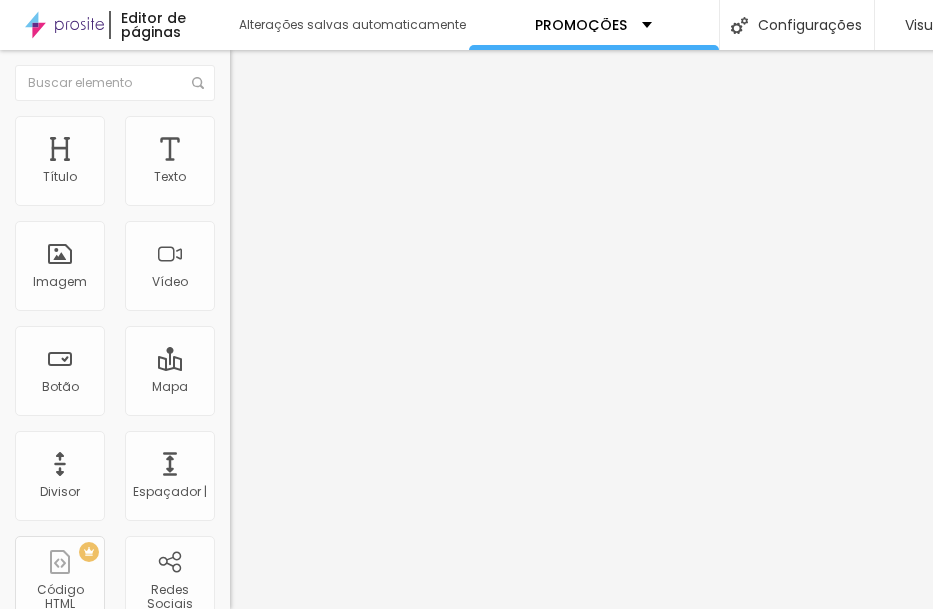 type on "36" 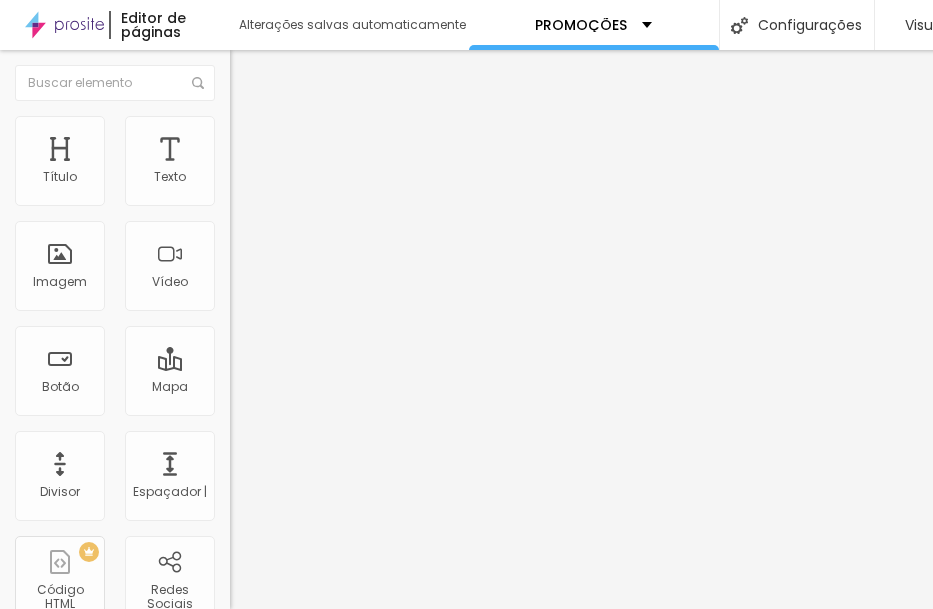 type on "36" 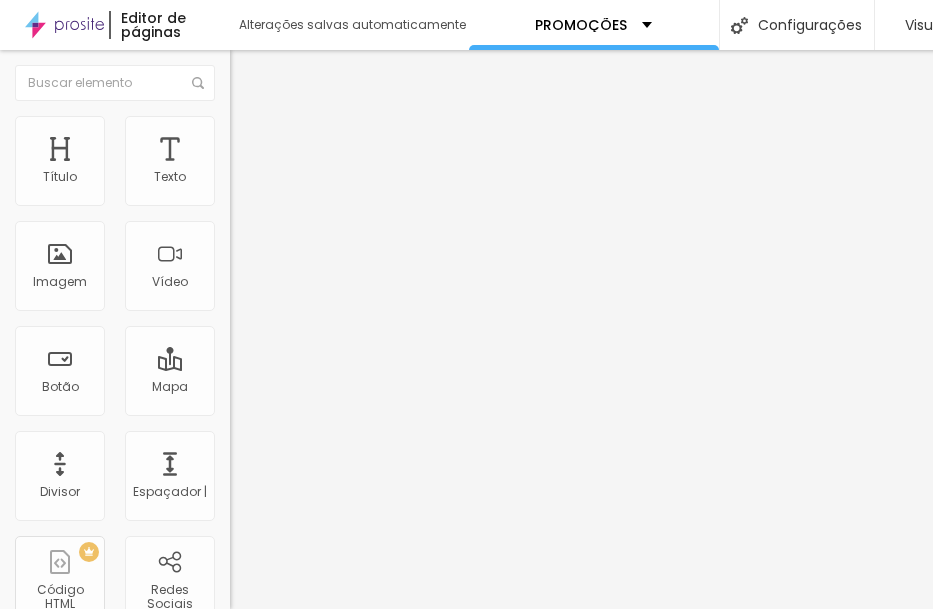 click 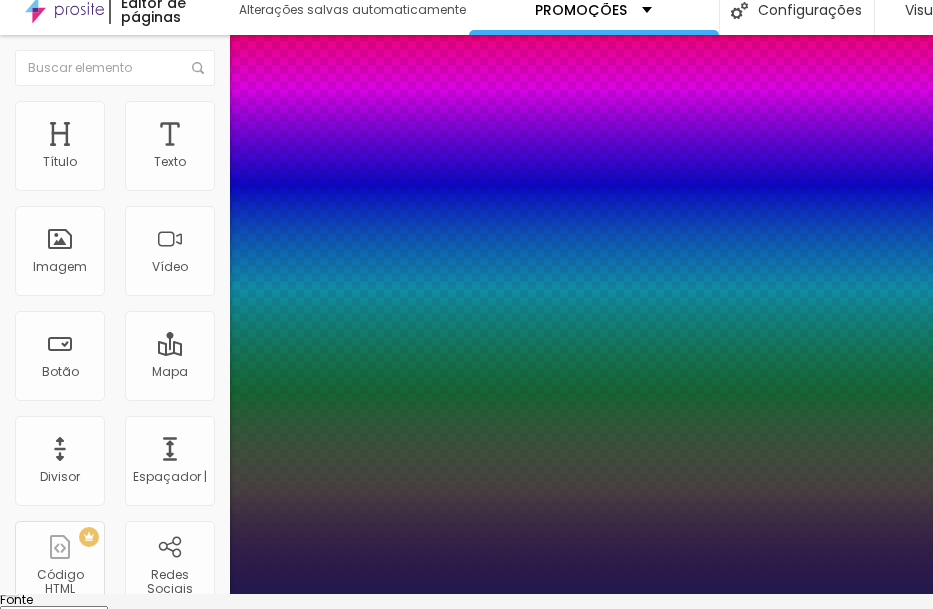 type on "1" 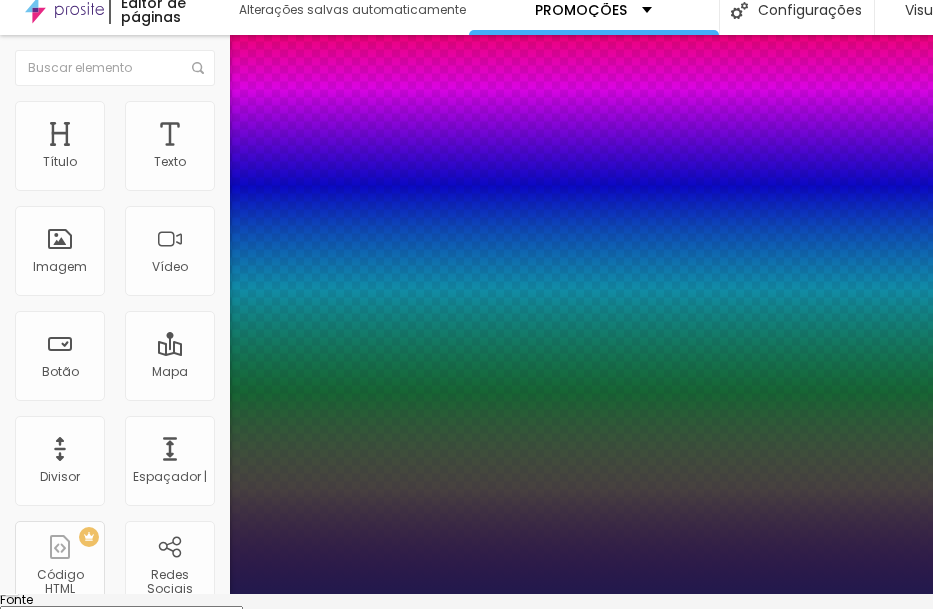 type on "18" 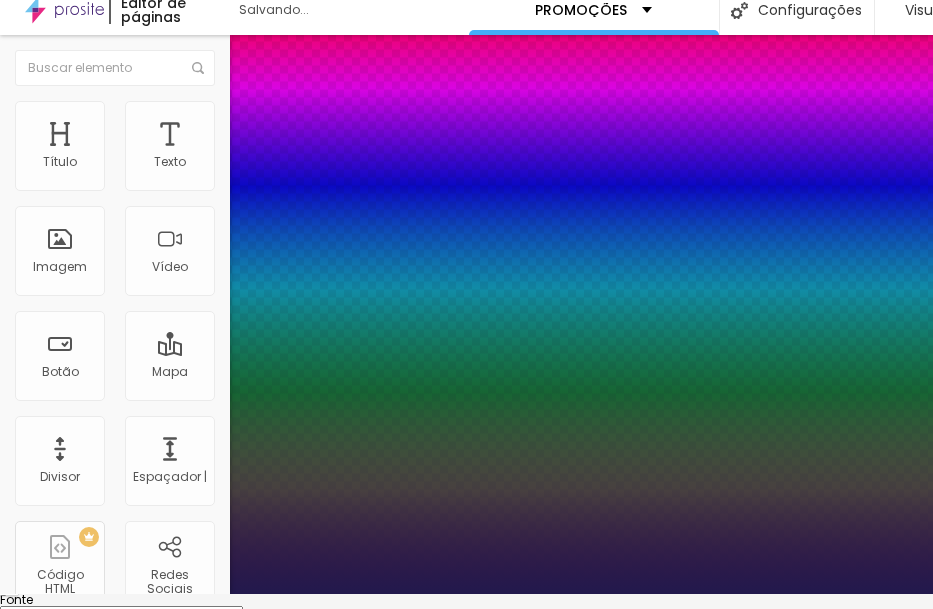 type on "1" 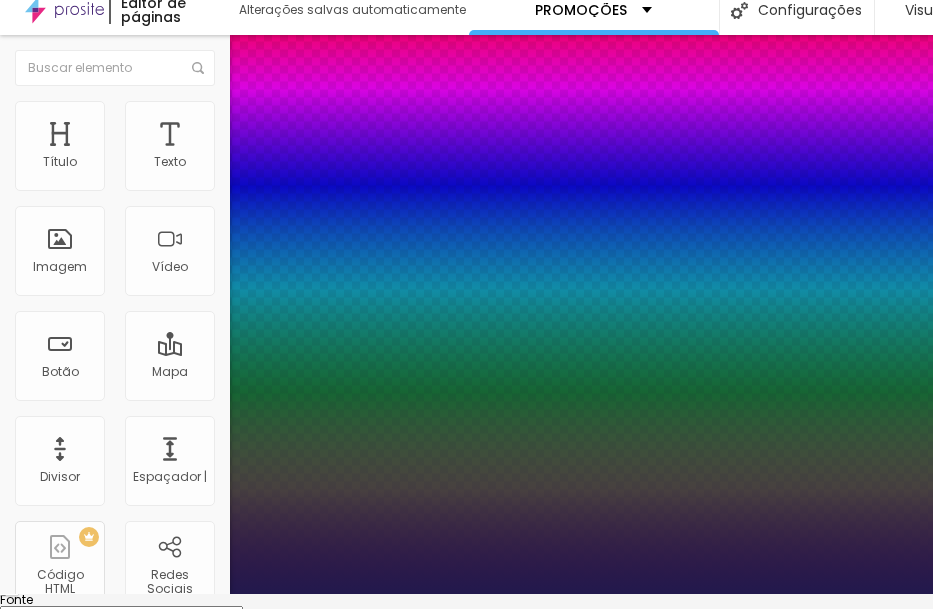 click on "AbrilFatface-Regular Ator-Regular Alegreya AlegreyaBlack Alice Allan-Negrito Allan-Regular Amaranto AmaticaSC AmaticSC Amita-Bold Amita-Regular Anaheim AnonymousPro-Bold AnônimoPró-Itálico AnônimoPró-Regular Arapey Arquivo-Negrito Arquivo-Itálico Archivo-Regular ArefRuqaa Arsenal-Bold Arsenal-Itálico Arsenal-Regular Arvo Assistente Assistente de Luz AveriaLibre AveriaLibreLight AveriaSansLibre-Bold AveriaSansLibre-Itálico AveriaSansLibre-Regular Bangers-Regular Bentham-Regular Bevan-Regular BioRhyme BioRhymeExtraBold BioRhymeLight Amargo BreeSerif ButterflyKids-Regular ChangaOne-Itálico ChangaOne-Regular Chewy-Regular Chivo CinzelDecorativo-Preto CinzelDecorativo-Negrito CinzelDecorativo-Regular Confortoaa-Negrito Comfortaa-Light Comfortaa-Regular Em breve Cookie Regular Corben-Bold Corben-Regular Cormorão Corvo-marinhoGeramond-Bold Corvo-marinhoGeramond-Itálico Corvo-marinhoGeramond-Médio Corvo-marinhoGeramond-Regular Corvo-marinhoLuz Primo-Negrito Primo-Itálico Primo-Regular Creepster-Regular" at bounding box center (121, 616) 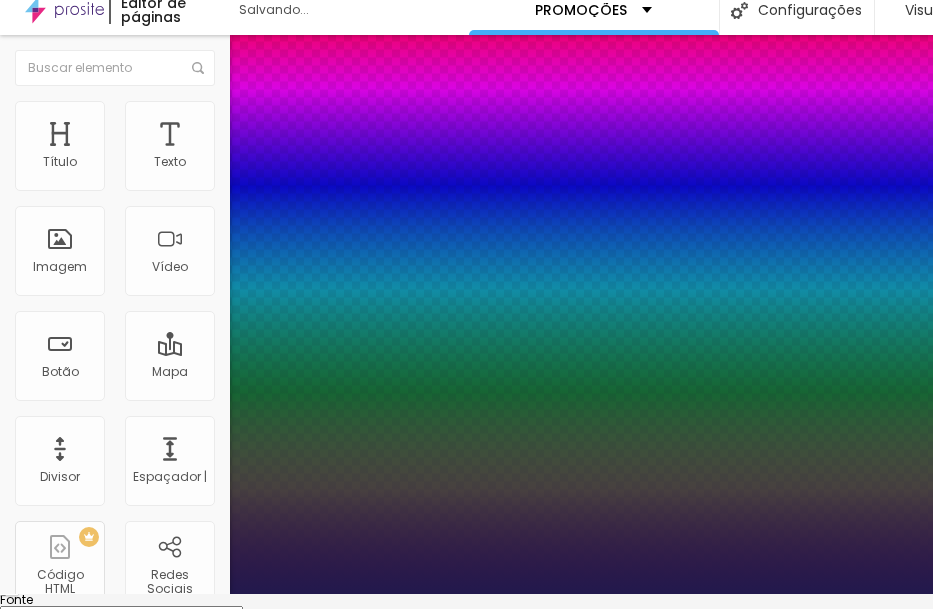 type on "1" 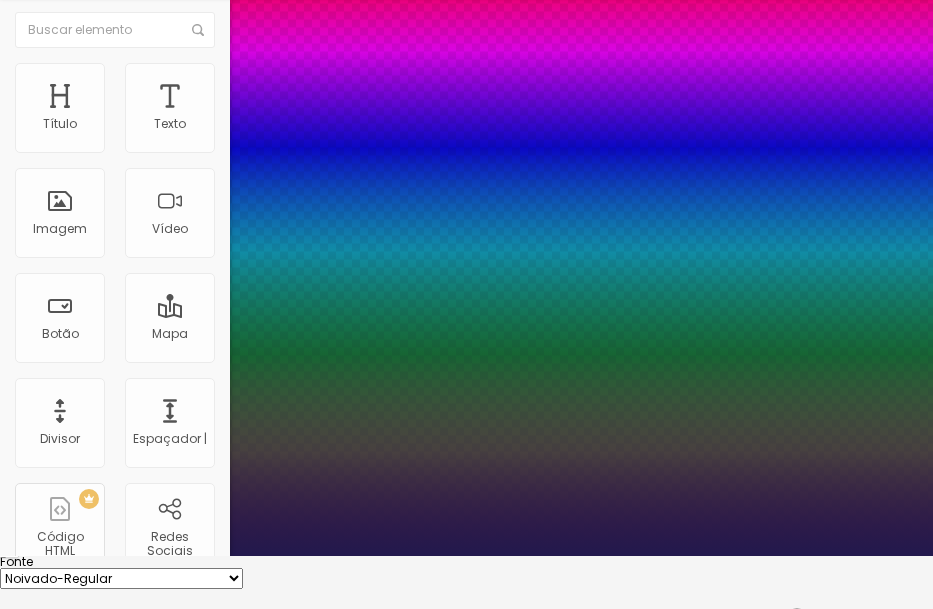 scroll, scrollTop: 44, scrollLeft: 0, axis: vertical 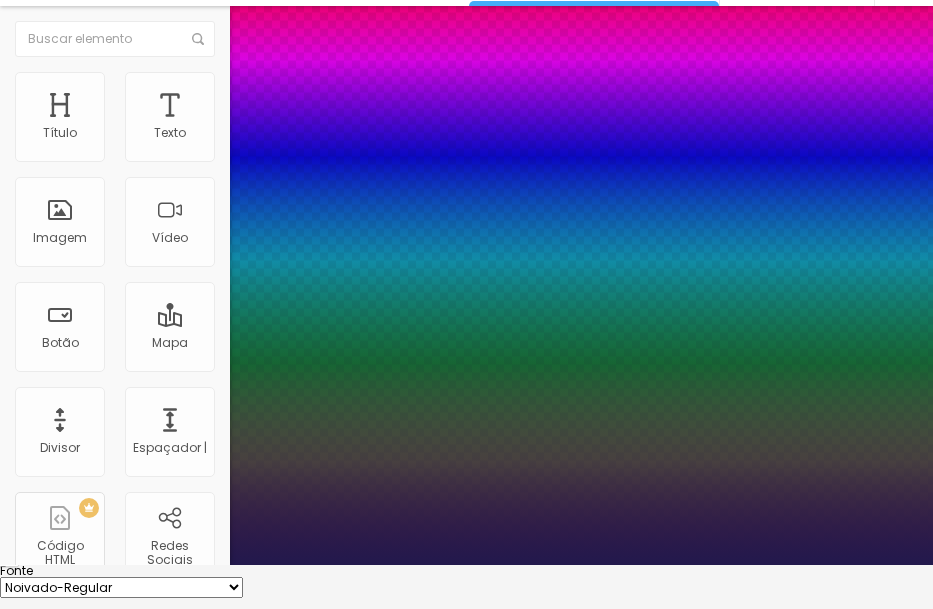 click at bounding box center [466, 565] 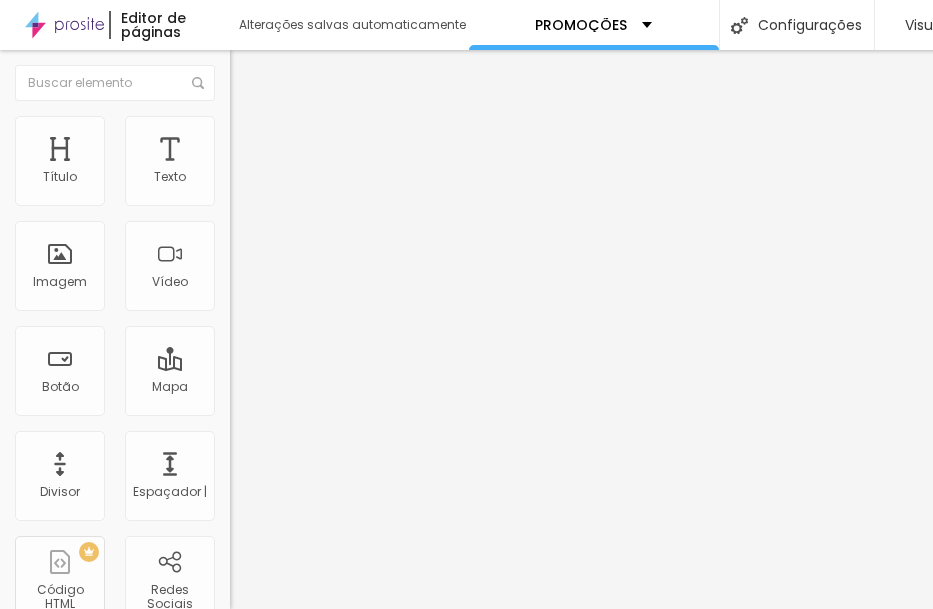 click at bounding box center [244, 181] 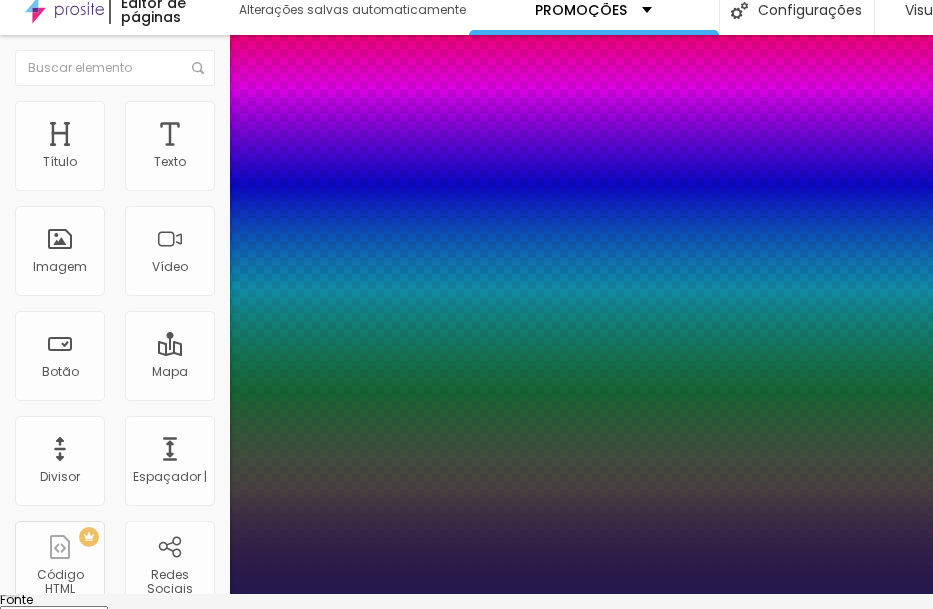 type on "1" 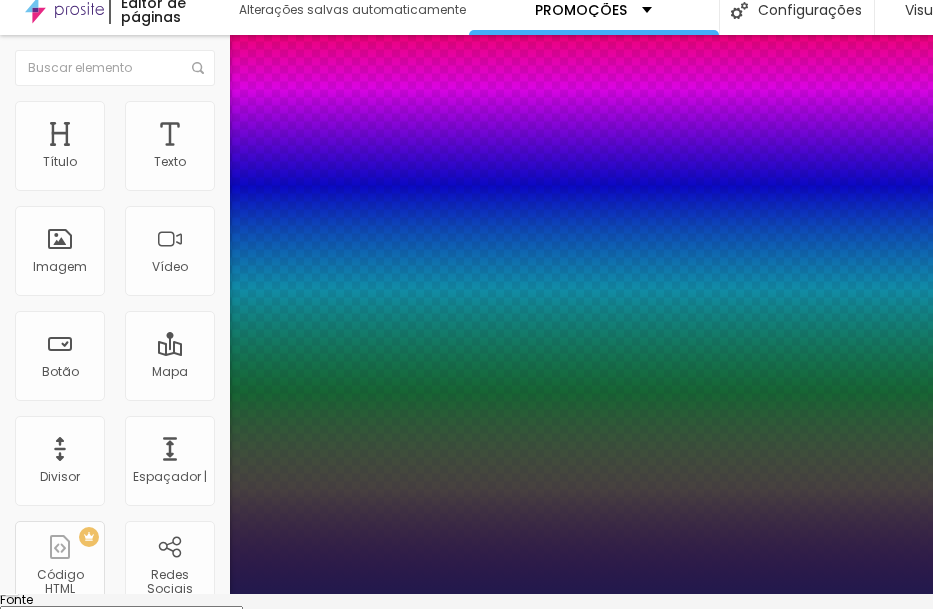 click on "AbrilFatface-Regular Ator-Regular Alegreya AlegreyaBlack Alice Allan-Negrito Allan-Regular Amaranto AmaticaSC AmaticSC Amita-Bold Amita-Regular Anaheim AnonymousPro-Bold AnônimoPró-Itálico AnônimoPró-Regular Arapey Arquivo-Negrito Arquivo-Itálico Archivo-Regular ArefRuqaa Arsenal-Bold Arsenal-Itálico Arsenal-Regular Arvo Assistente Assistente de Luz AveriaLibre AveriaLibreLight AveriaSansLibre-Bold AveriaSansLibre-Itálico AveriaSansLibre-Regular Bangers-Regular Bentham-Regular Bevan-Regular BioRhyme BioRhymeExtraBold BioRhymeLight Amargo BreeSerif ButterflyKids-Regular ChangaOne-Itálico ChangaOne-Regular Chewy-Regular Chivo CinzelDecorativo-Preto CinzelDecorativo-Negrito CinzelDecorativo-Regular Confortoaa-Negrito Comfortaa-Light Comfortaa-Regular Em breve Cookie Regular Corben-Bold Corben-Regular Cormorão Corvo-marinhoGeramond-Bold Corvo-marinhoGeramond-Itálico Corvo-marinhoGeramond-Médio Corvo-marinhoGeramond-Regular Corvo-marinhoLuz Primo-Negrito Primo-Itálico Primo-Regular Creepster-Regular" at bounding box center (121, 616) 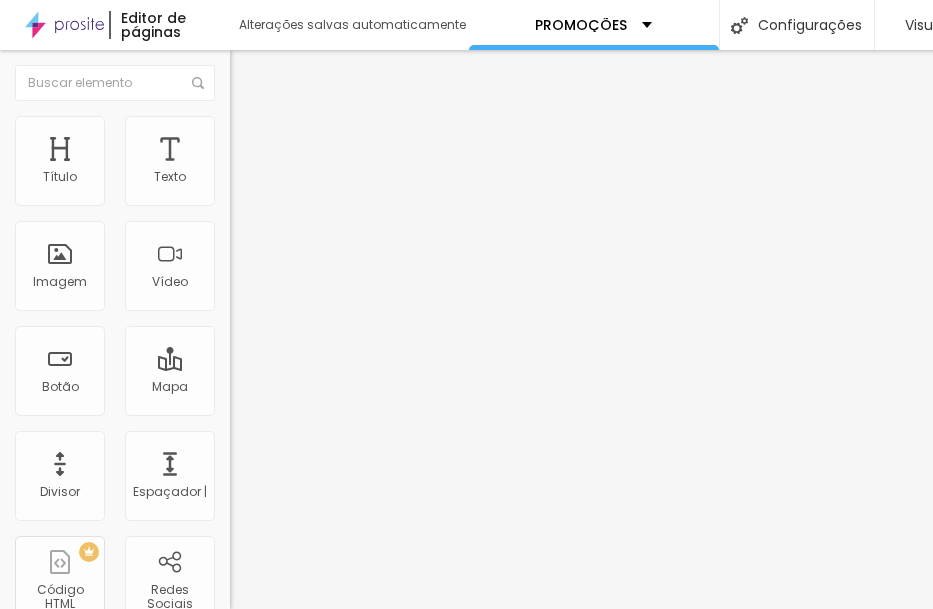 click on "Editar Texto" at bounding box center (317, 73) 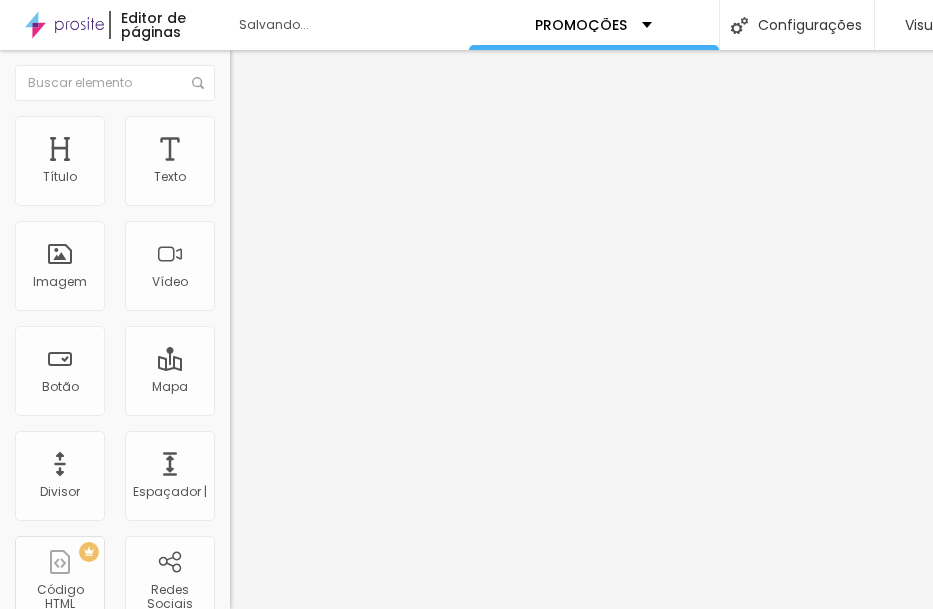 type on "5" 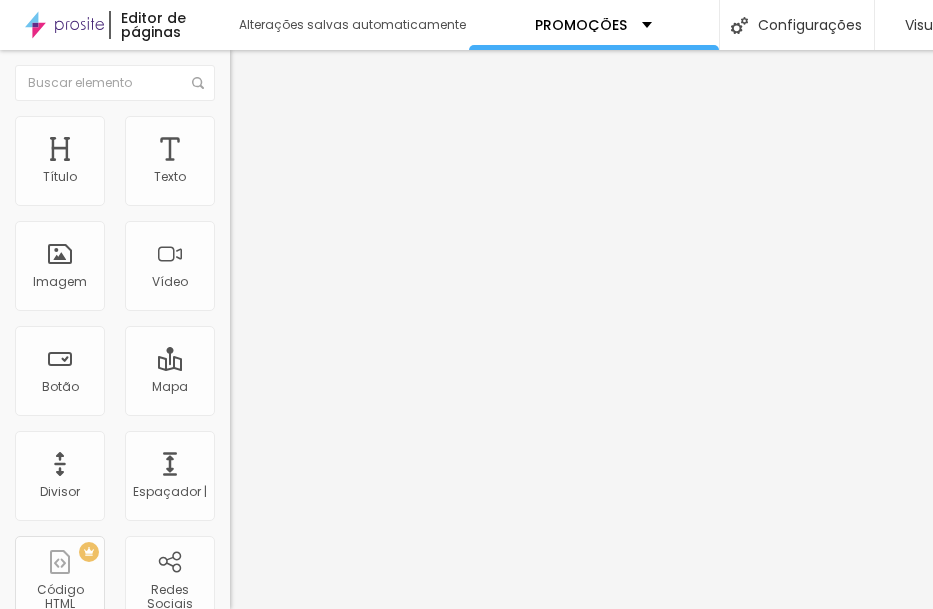 type on "8" 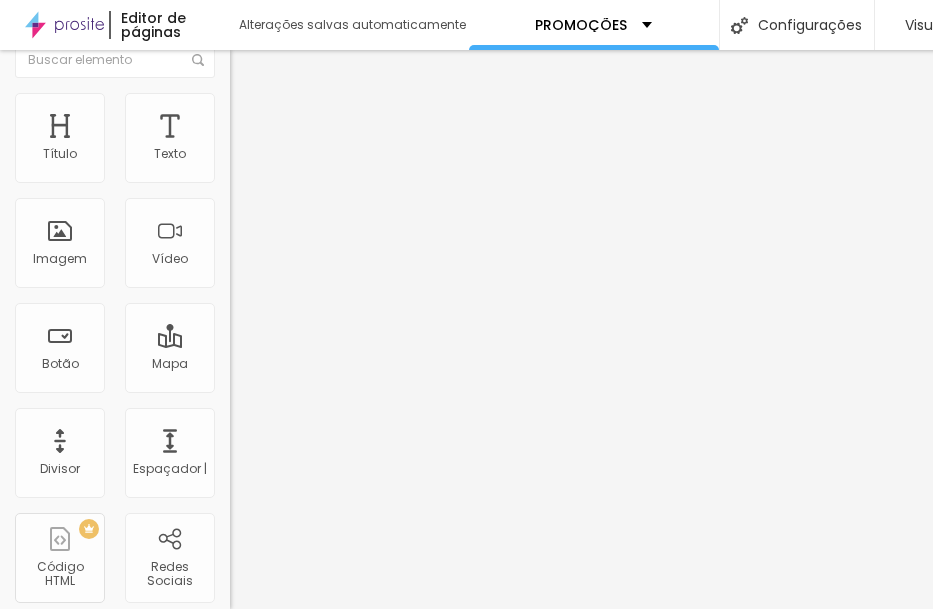 scroll, scrollTop: 0, scrollLeft: 0, axis: both 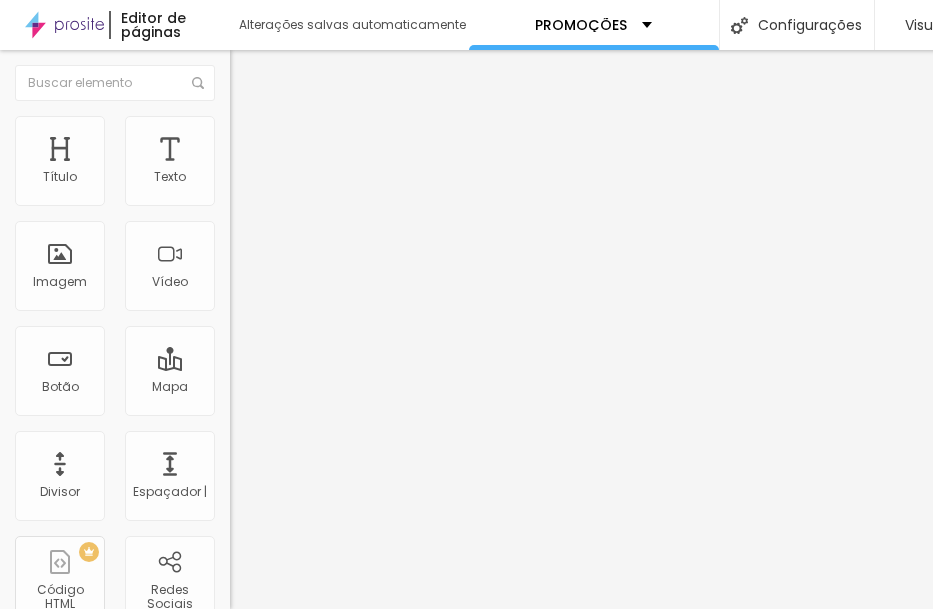 click on "Estilo" at bounding box center [345, 106] 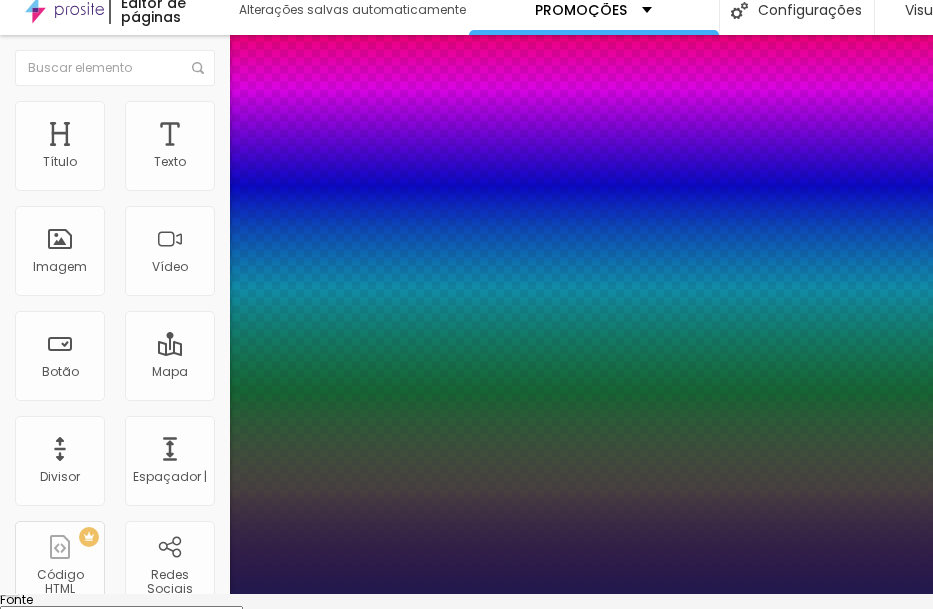 drag, startPoint x: 276, startPoint y: 327, endPoint x: 296, endPoint y: 327, distance: 20 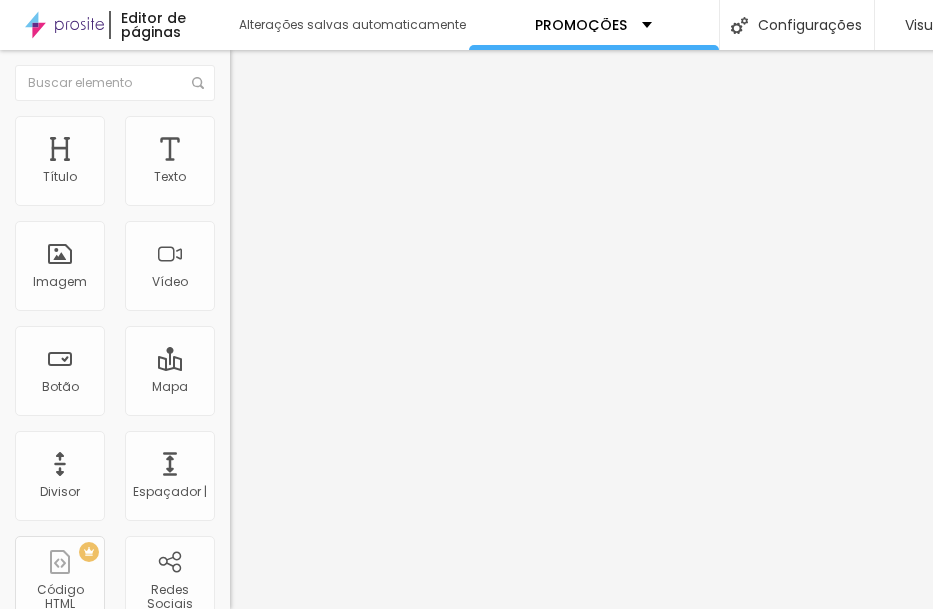 click at bounding box center (244, 181) 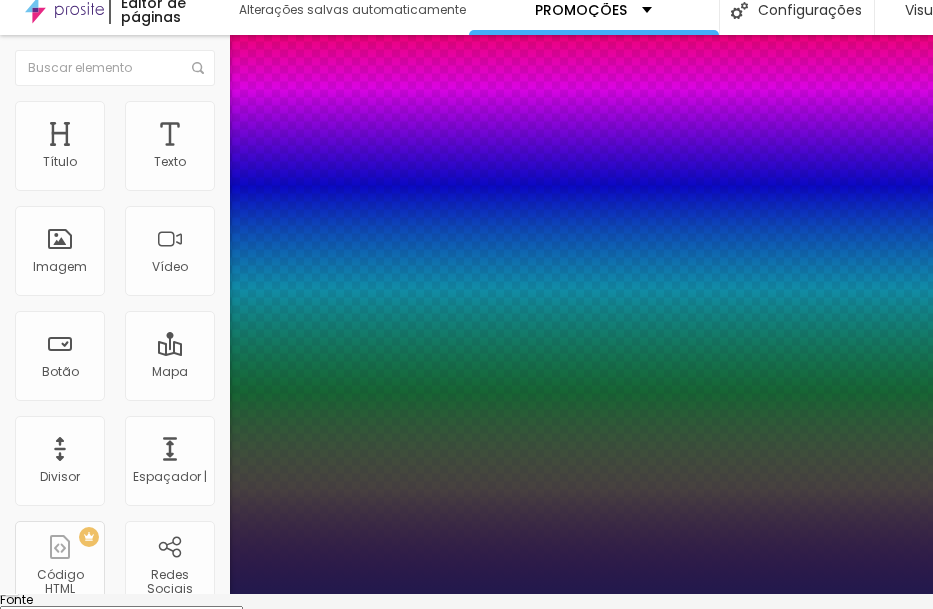 click on "AbrilFatface-Regular Ator-Regular Alegreya AlegreyaBlack Alice Allan-Negrito Allan-Regular Amaranto AmaticaSC AmaticSC Amita-Bold Amita-Regular Anaheim AnonymousPro-Bold AnônimoPró-Itálico AnônimoPró-Regular Arapey Arquivo-Negrito Arquivo-Itálico Archivo-Regular ArefRuqaa Arsenal-Bold Arsenal-Itálico Arsenal-Regular Arvo Assistente Assistente de Luz AveriaLibre AveriaLibreLight AveriaSansLibre-Bold AveriaSansLibre-Itálico AveriaSansLibre-Regular Bangers-Regular Bentham-Regular Bevan-Regular BioRhyme BioRhymeExtraBold BioRhymeLight Amargo BreeSerif ButterflyKids-Regular ChangaOne-Itálico ChangaOne-Regular Chewy-Regular Chivo CinzelDecorativo-Preto CinzelDecorativo-Negrito CinzelDecorativo-Regular Confortoaa-Negrito Comfortaa-Light Comfortaa-Regular Em breve Cookie Regular Corben-Bold Corben-Regular Cormorão Corvo-marinhoGeramond-Bold Corvo-marinhoGeramond-Itálico Corvo-marinhoGeramond-Médio Corvo-marinhoGeramond-Regular Corvo-marinhoLuz Primo-Negrito Primo-Itálico Primo-Regular Creepster-Regular" at bounding box center [121, 616] 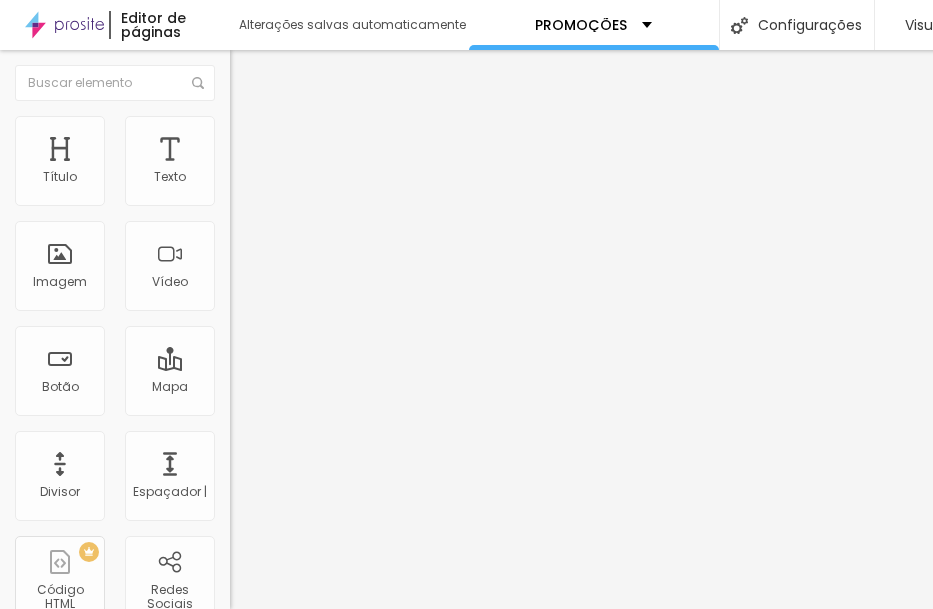 click 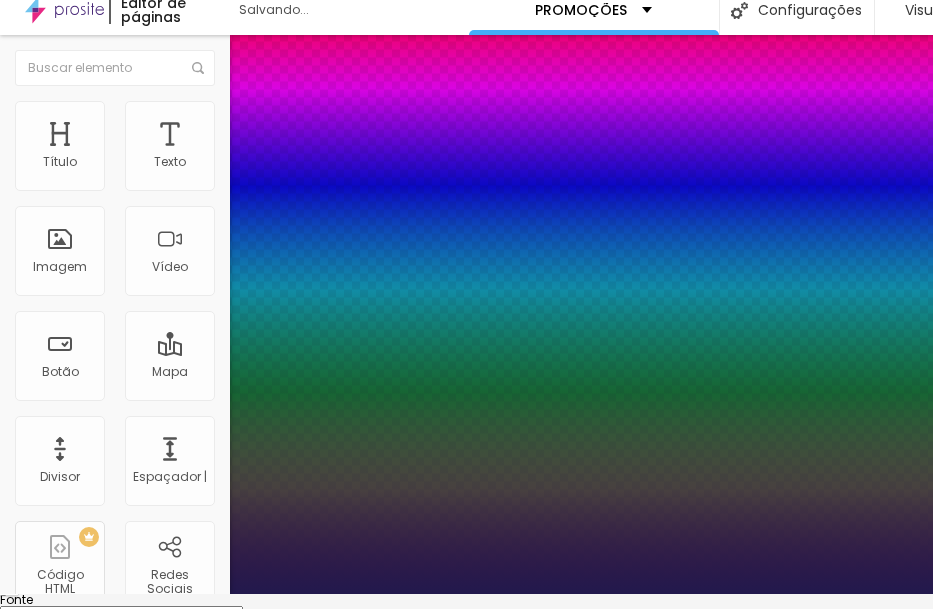 click at bounding box center (64, 1570) 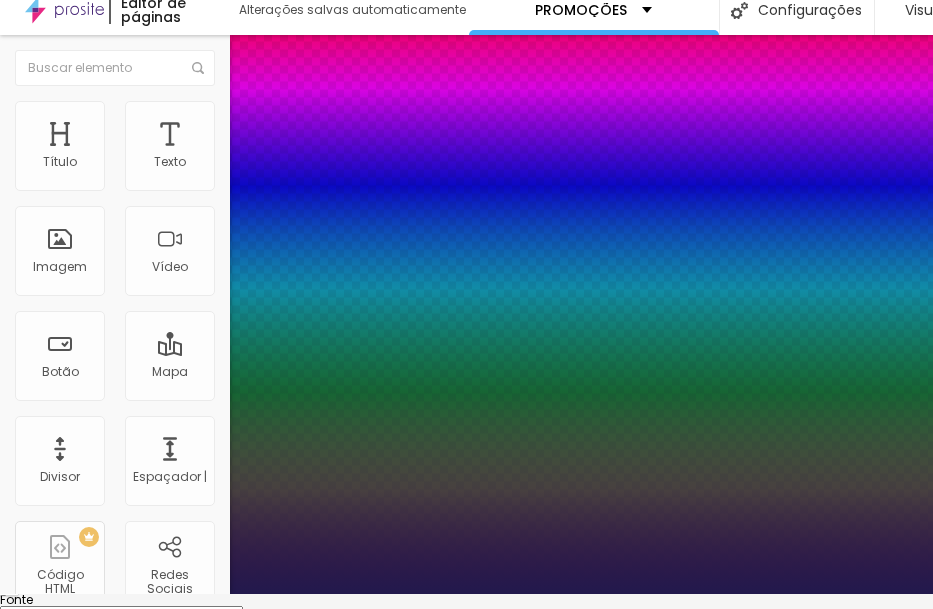 click on "AbrilFatface-Regular Ator-Regular Alegreya AlegreyaBlack Alice Allan-Negrito Allan-Regular Amaranto AmaticaSC AmaticSC Amita-Bold Amita-Regular Anaheim AnonymousPro-Bold AnônimoPró-Itálico AnônimoPró-Regular Arapey Arquivo-Negrito Arquivo-Itálico Archivo-Regular ArefRuqaa Arsenal-Bold Arsenal-Itálico Arsenal-Regular Arvo Assistente Assistente de Luz AveriaLibre AveriaLibreLight AveriaSansLibre-Bold AveriaSansLibre-Itálico AveriaSansLibre-Regular Bangers-Regular Bentham-Regular Bevan-Regular BioRhyme BioRhymeExtraBold BioRhymeLight Amargo BreeSerif ButterflyKids-Regular ChangaOne-Itálico ChangaOne-Regular Chewy-Regular Chivo CinzelDecorativo-Preto CinzelDecorativo-Negrito CinzelDecorativo-Regular Confortoaa-Negrito Comfortaa-Light Comfortaa-Regular Em breve Cookie Regular Corben-Bold Corben-Regular Cormorão Corvo-marinhoGeramond-Bold Corvo-marinhoGeramond-Itálico Corvo-marinhoGeramond-Médio Corvo-marinhoGeramond-Regular Corvo-marinhoLuz Primo-Negrito Primo-Itálico Primo-Regular Creepster-Regular" at bounding box center [121, 616] 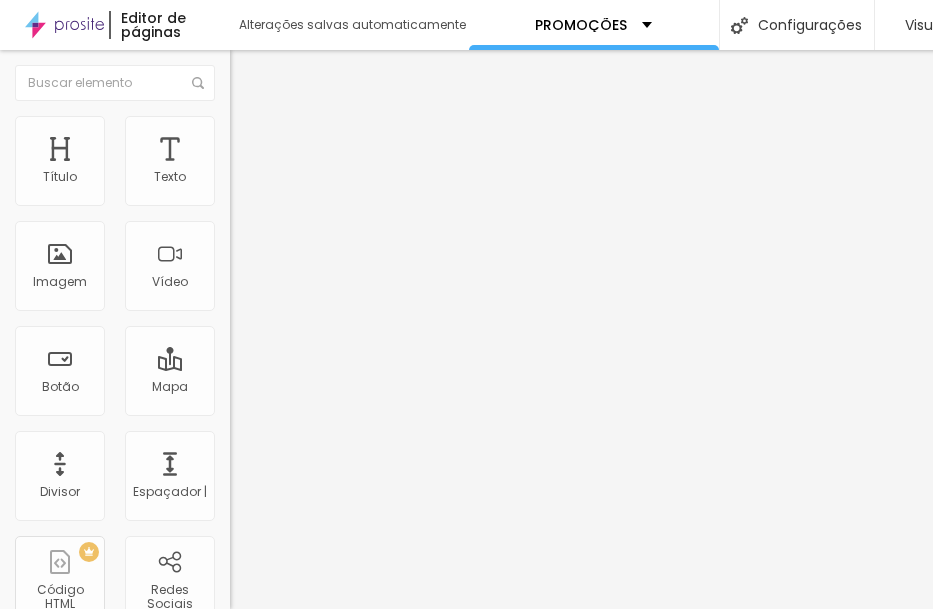 click 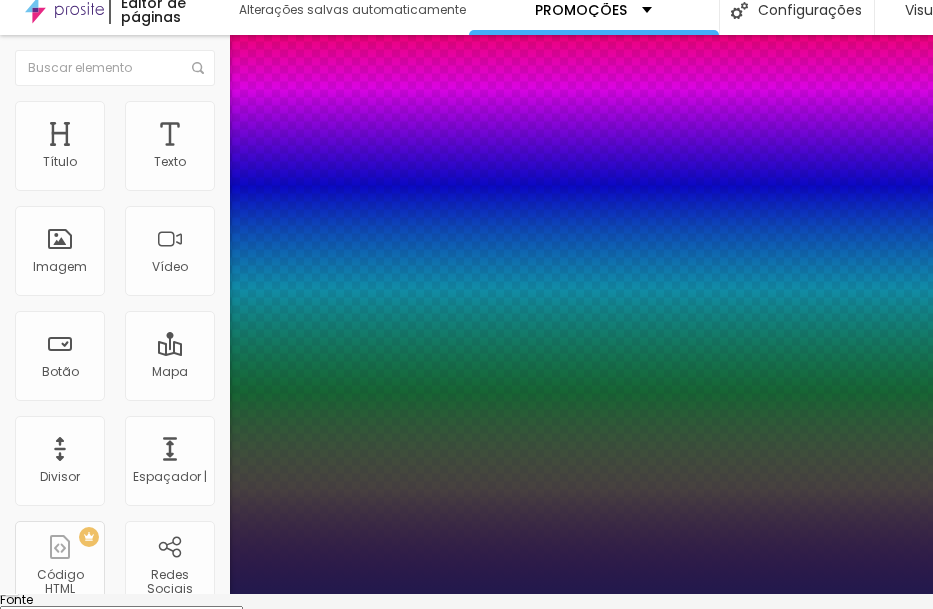click at bounding box center (64, 1570) 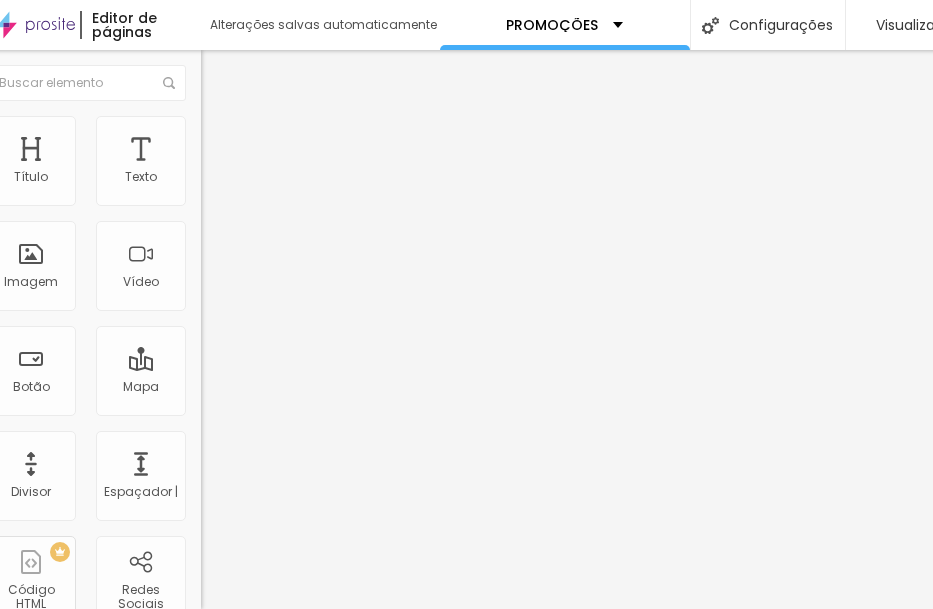 scroll, scrollTop: 15, scrollLeft: 26, axis: both 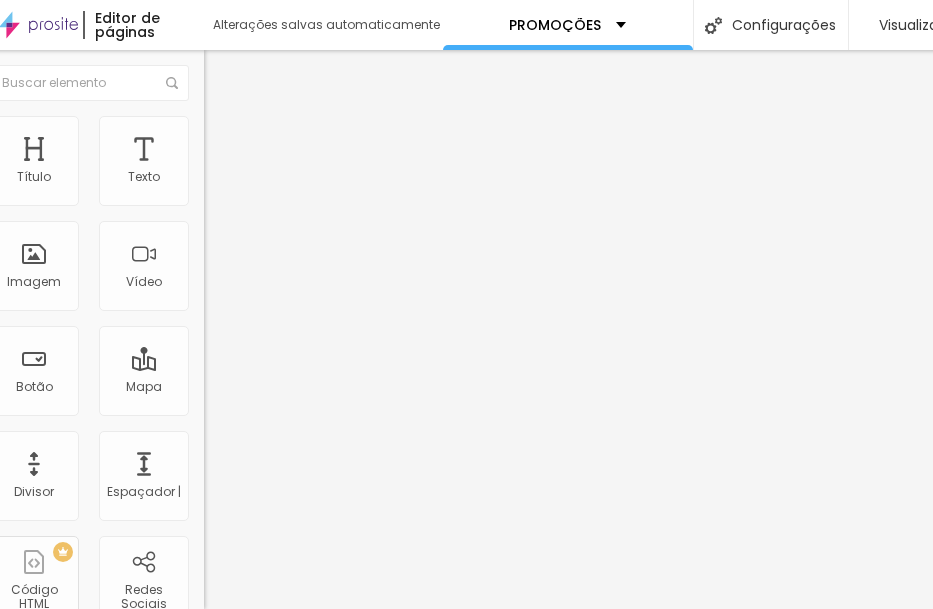 click at bounding box center [227, 73] 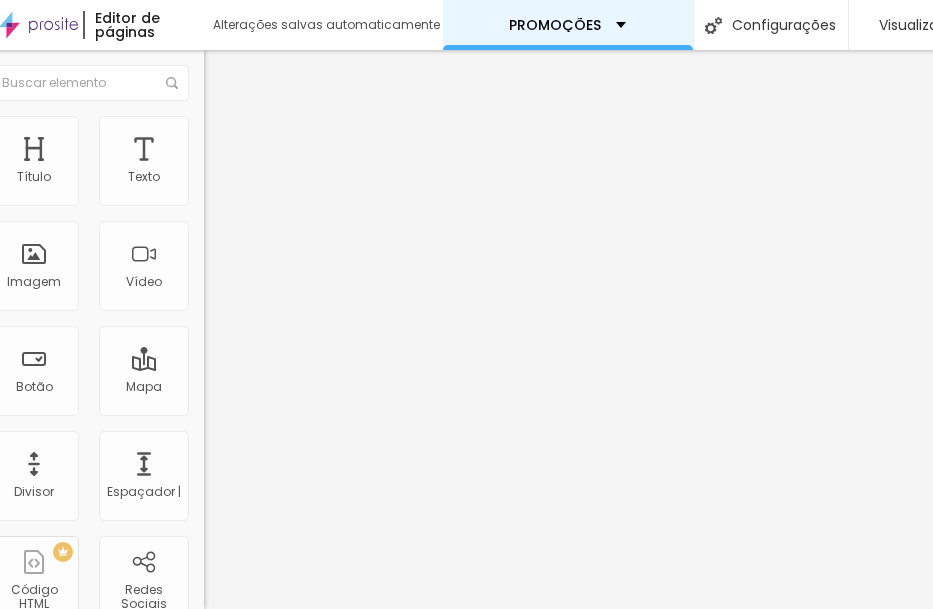 click on "PROMOÇÕES" at bounding box center (567, 25) 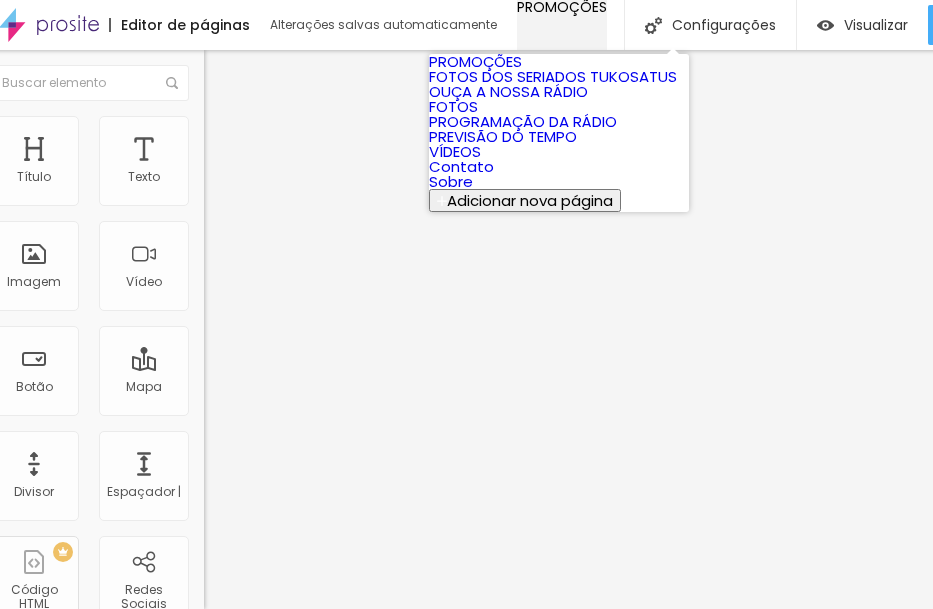 click on "PROMOÇÕES" at bounding box center [562, 7] 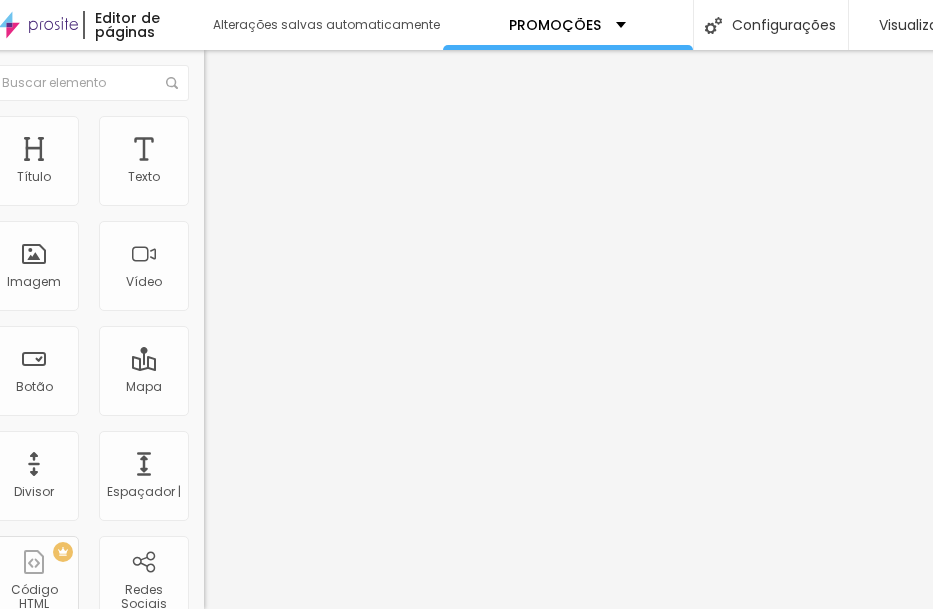 scroll, scrollTop: 15, scrollLeft: 26, axis: both 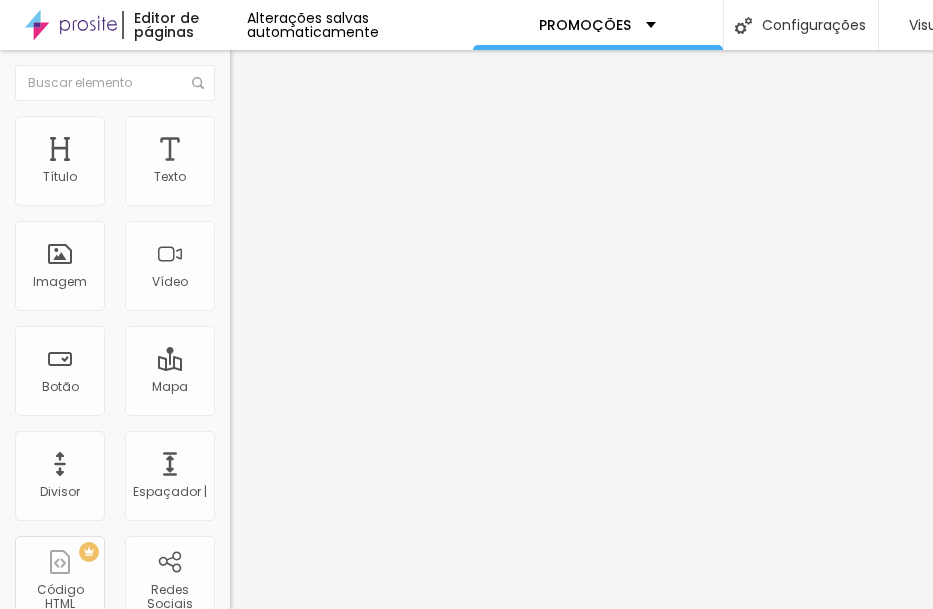 click on "Editar Imagem" at bounding box center [312, 73] 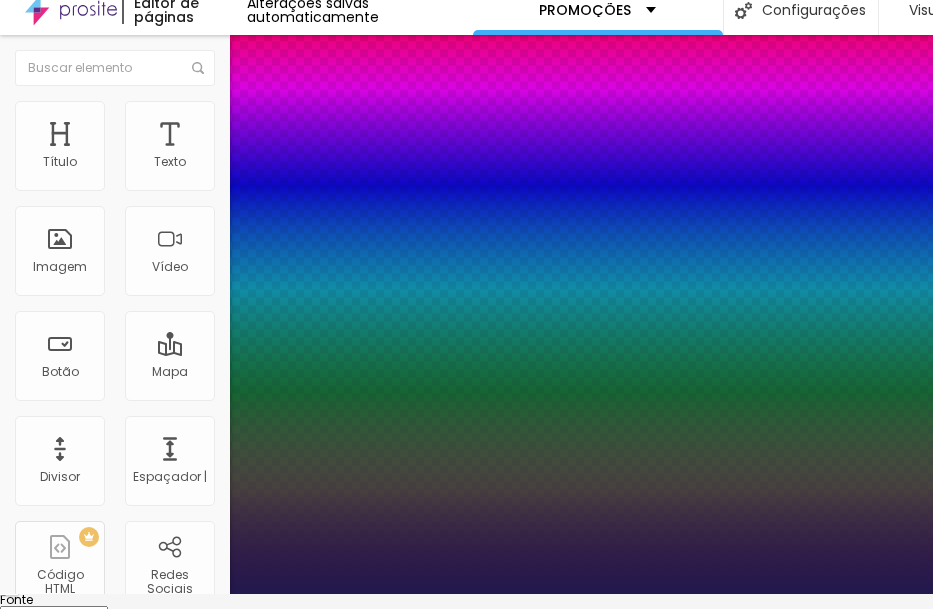type on "1" 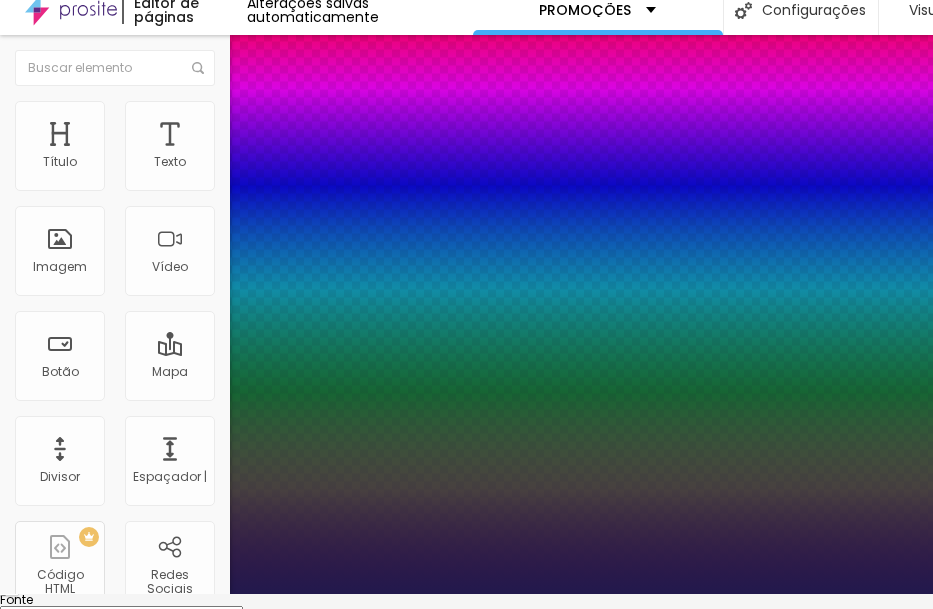 click on "AbrilFatface-Regular Ator-Regular Alegreya AlegreyaBlack Alice Allan-Negrito Allan-Regular Amaranto AmaticaSC AmaticSC Amita-Bold Amita-Regular Anaheim AnonymousPro-Bold AnônimoPró-Itálico AnônimoPró-Regular Arapey Arquivo-Negrito Arquivo-Itálico Archivo-Regular ArefRuqaa Arsenal-Bold Arsenal-Itálico Arsenal-Regular Arvo Assistente Assistente de Luz AveriaLibre AveriaLibreLight AveriaSansLibre-Bold AveriaSansLibre-Itálico AveriaSansLibre-Regular Bangers-Regular Bentham-Regular Bevan-Regular BioRhyme BioRhymeExtraBold BioRhymeLight Amargo BreeSerif ButterflyKids-Regular ChangaOne-Itálico ChangaOne-Regular Chewy-Regular Chivo CinzelDecorativo-Preto CinzelDecorativo-Negrito CinzelDecorativo-Regular Confortoaa-Negrito Comfortaa-Light Comfortaa-Regular Em breve Cookie Regular Corben-Bold Corben-Regular Cormorão Corvo-marinhoGeramond-Bold Corvo-marinhoGeramond-Itálico Corvo-marinhoGeramond-Médio Corvo-marinhoGeramond-Regular Corvo-marinhoLuz Primo-Negrito Primo-Itálico Primo-Regular Creepster-Regular" at bounding box center [121, 616] 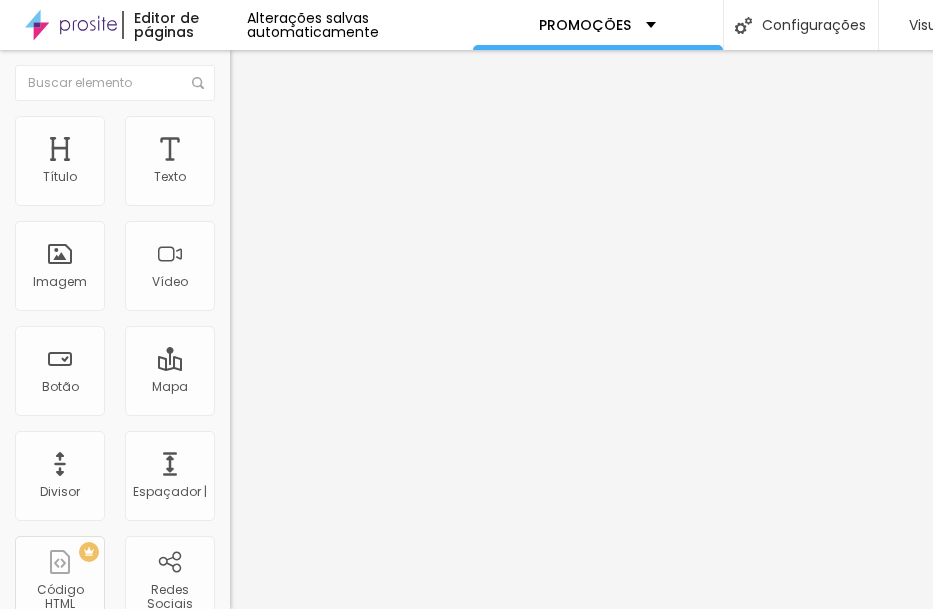 click 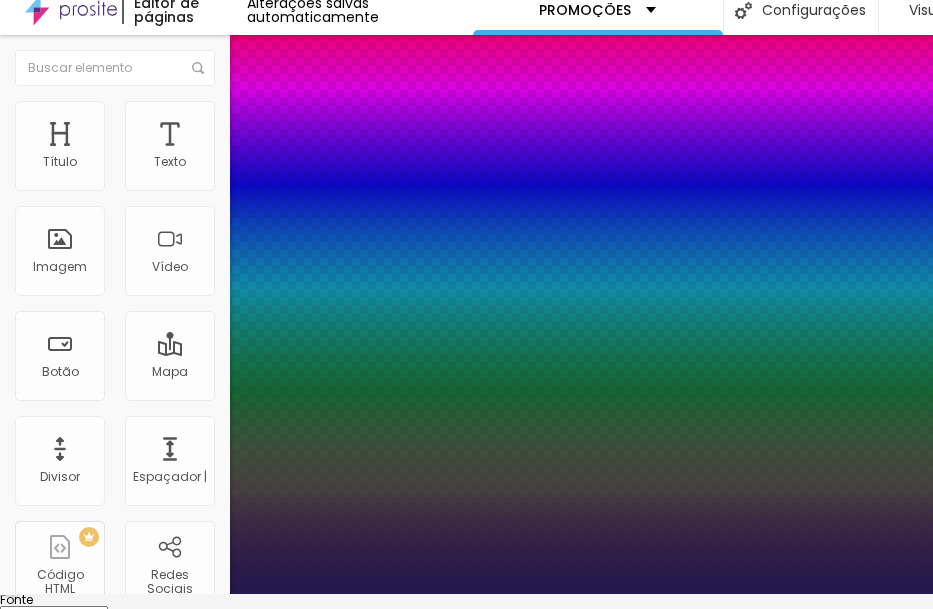 type on "1" 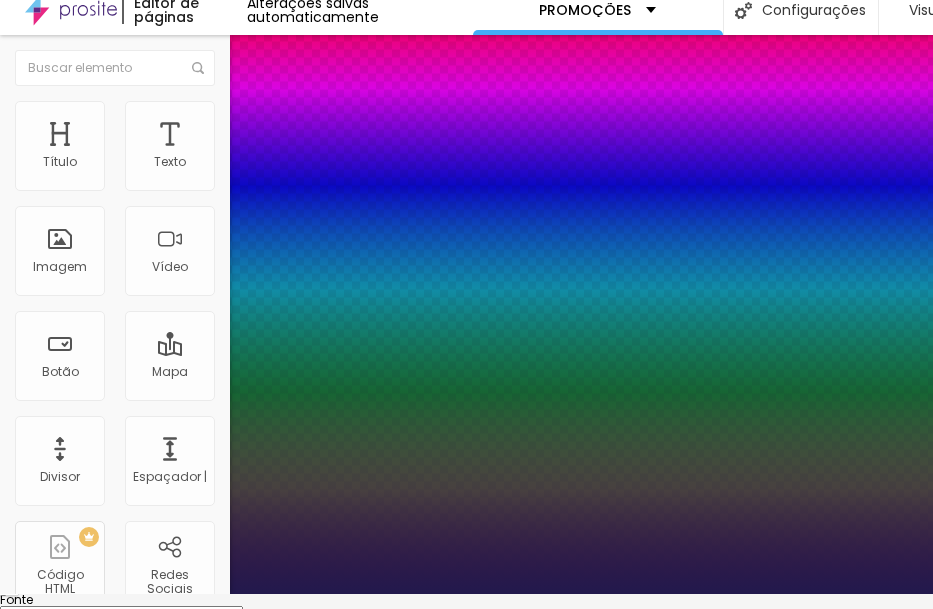 click on "AbrilFatface-Regular Ator-Regular Alegreya AlegreyaBlack Alice Allan-Negrito Allan-Regular Amaranto AmaticaSC AmaticSC Amita-Bold Amita-Regular Anaheim AnonymousPro-Bold AnônimoPró-Itálico AnônimoPró-Regular Arapey Arquivo-Negrito Arquivo-Itálico Archivo-Regular ArefRuqaa Arsenal-Bold Arsenal-Itálico Arsenal-Regular Arvo Assistente Assistente de Luz AveriaLibre AveriaLibreLight AveriaSansLibre-Bold AveriaSansLibre-Itálico AveriaSansLibre-Regular Bangers-Regular Bentham-Regular Bevan-Regular BioRhyme BioRhymeExtraBold BioRhymeLight Amargo BreeSerif ButterflyKids-Regular ChangaOne-Itálico ChangaOne-Regular Chewy-Regular Chivo CinzelDecorativo-Preto CinzelDecorativo-Negrito CinzelDecorativo-Regular Confortoaa-Negrito Comfortaa-Light Comfortaa-Regular Em breve Cookie Regular Corben-Bold Corben-Regular Cormorão Corvo-marinhoGeramond-Bold Corvo-marinhoGeramond-Itálico Corvo-marinhoGeramond-Médio Corvo-marinhoGeramond-Regular Corvo-marinhoLuz Primo-Negrito Primo-Itálico Primo-Regular Creepster-Regular" at bounding box center (121, 616) 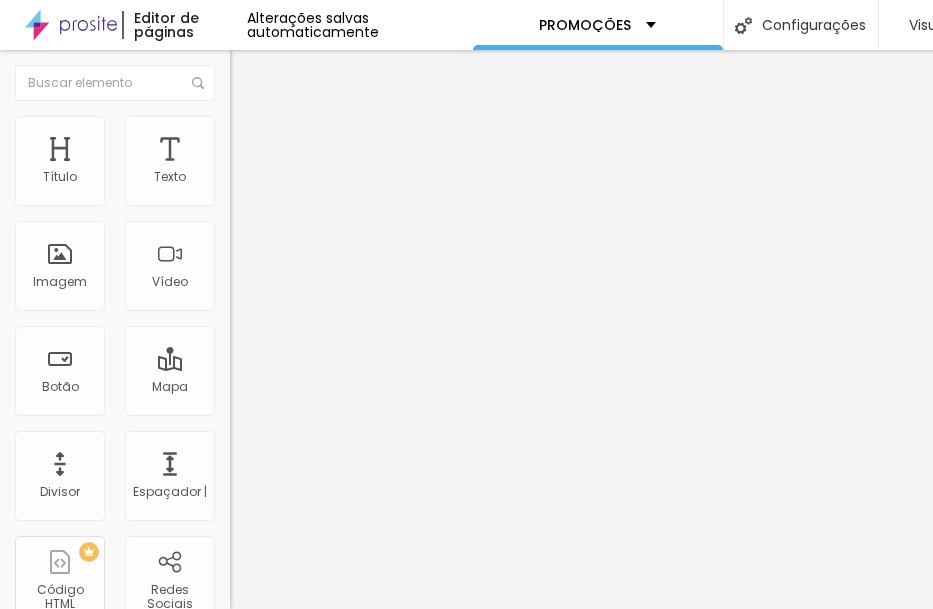 click 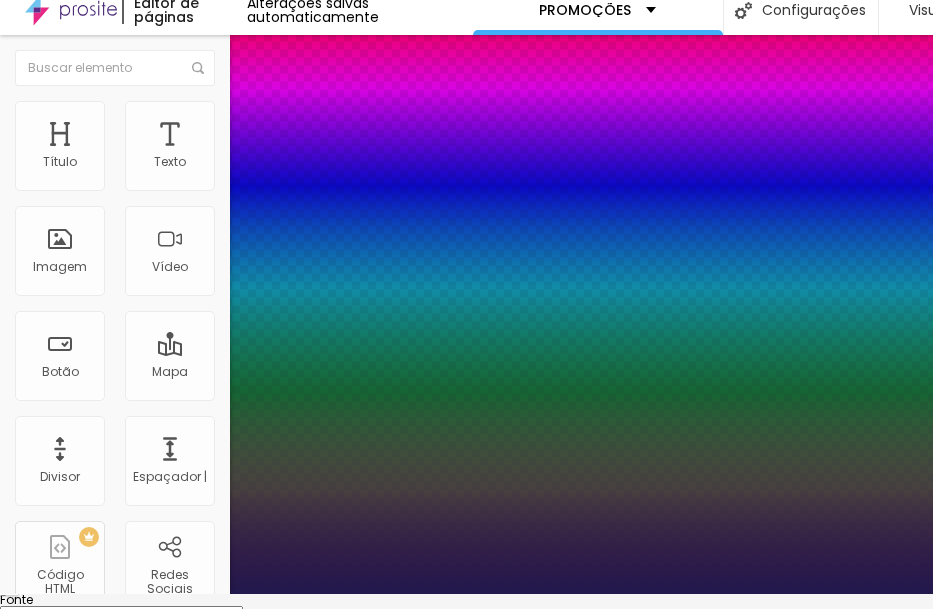 type on "1" 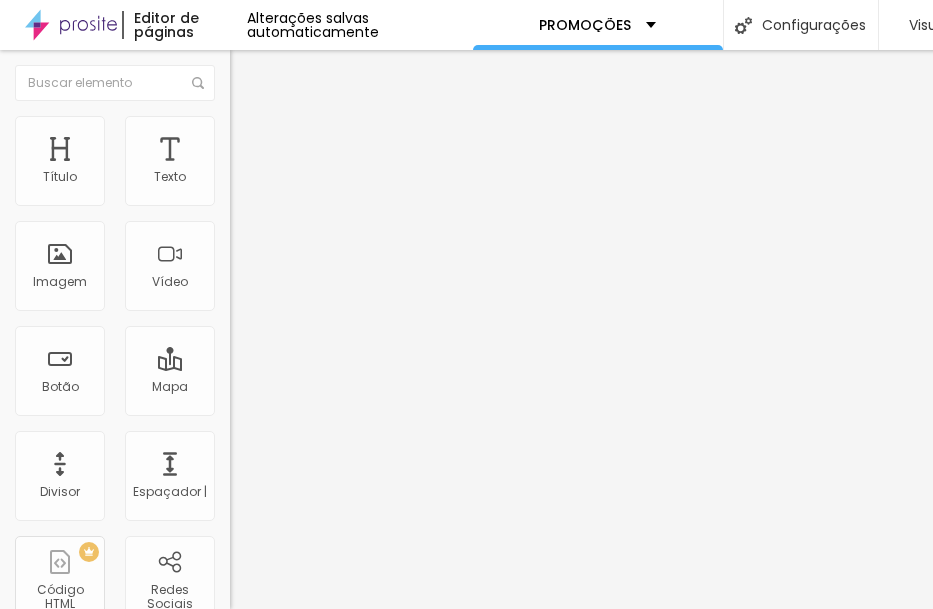 click 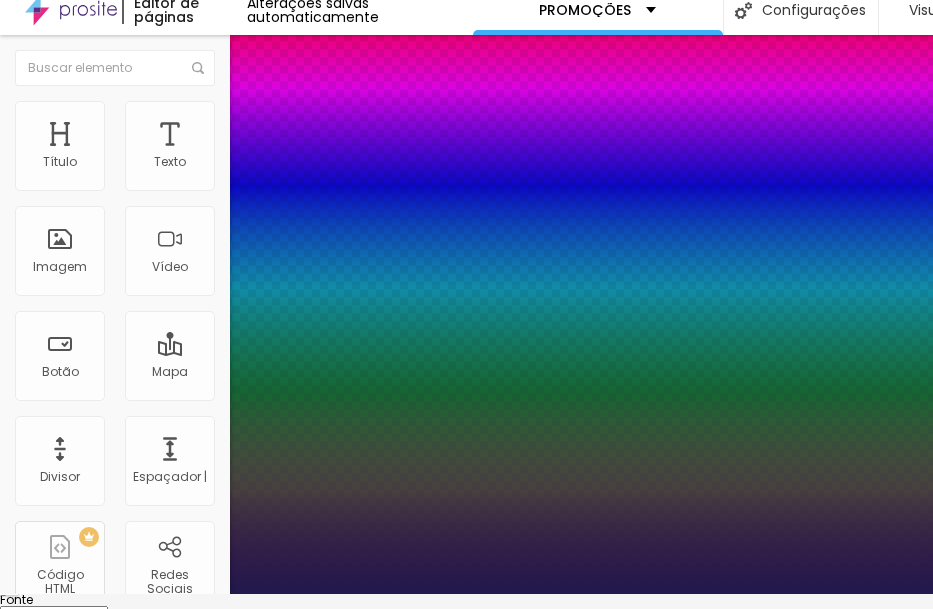 type on "1" 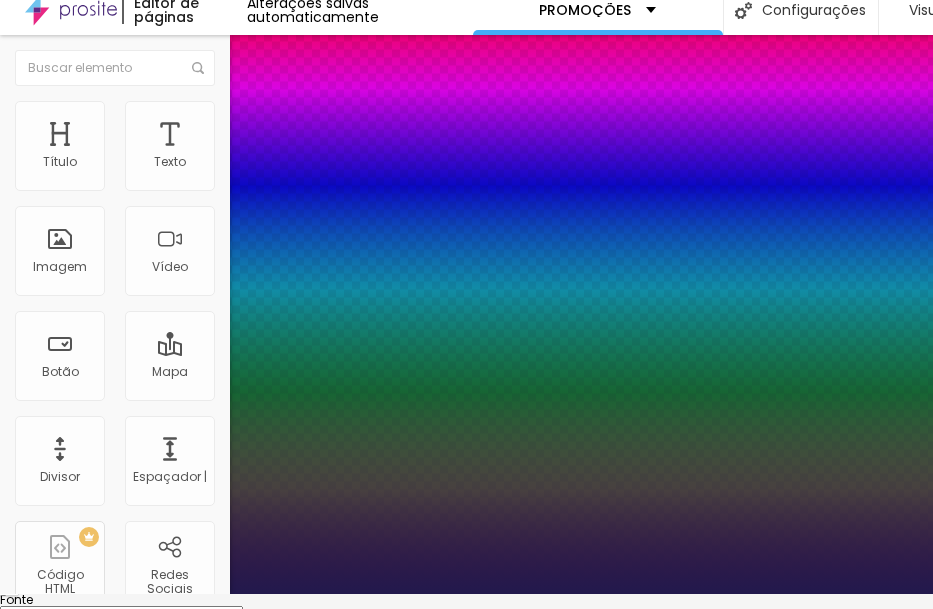 click on "AbrilFatface-Regular Ator-Regular Alegreya AlegreyaBlack Alice Allan-Negrito Allan-Regular Amaranto AmaticaSC AmaticSC Amita-Bold Amita-Regular Anaheim AnonymousPro-Bold AnônimoPró-Itálico AnônimoPró-Regular Arapey Arquivo-Negrito Arquivo-Itálico Archivo-Regular ArefRuqaa Arsenal-Bold Arsenal-Itálico Arsenal-Regular Arvo Assistente Assistente de Luz AveriaLibre AveriaLibreLight AveriaSansLibre-Bold AveriaSansLibre-Itálico AveriaSansLibre-Regular Bangers-Regular Bentham-Regular Bevan-Regular BioRhyme BioRhymeExtraBold BioRhymeLight Amargo BreeSerif ButterflyKids-Regular ChangaOne-Itálico ChangaOne-Regular Chewy-Regular Chivo CinzelDecorativo-Preto CinzelDecorativo-Negrito CinzelDecorativo-Regular Confortoaa-Negrito Comfortaa-Light Comfortaa-Regular Em breve Cookie Regular Corben-Bold Corben-Regular Cormorão Corvo-marinhoGeramond-Bold Corvo-marinhoGeramond-Itálico Corvo-marinhoGeramond-Médio Corvo-marinhoGeramond-Regular Corvo-marinhoLuz Primo-Negrito Primo-Itálico Primo-Regular Creepster-Regular" at bounding box center [121, 616] 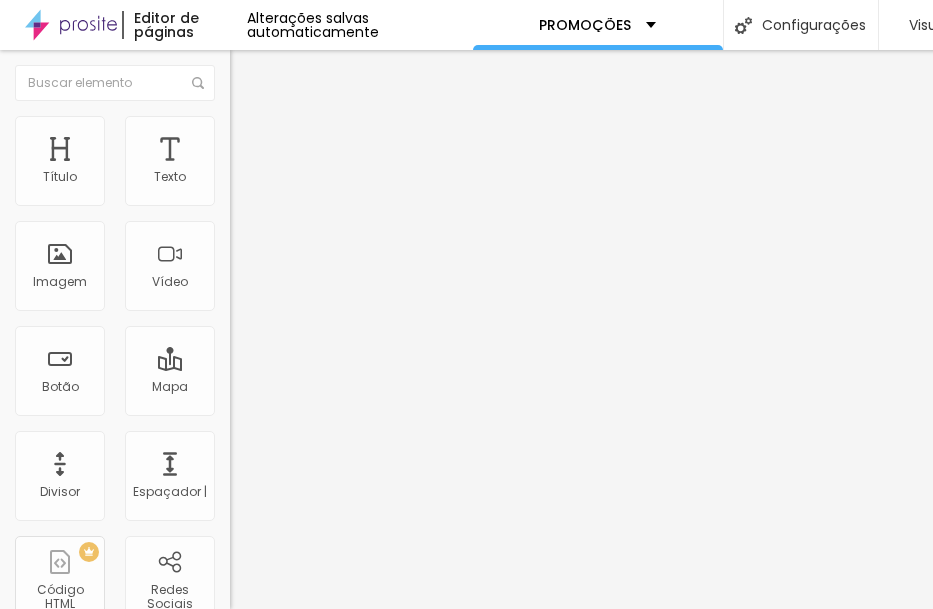 click 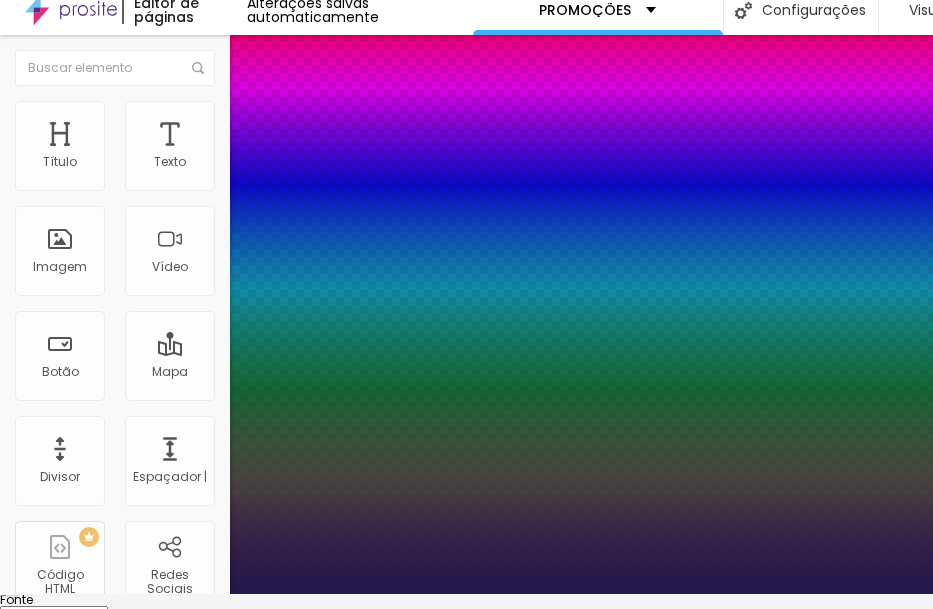 type on "1" 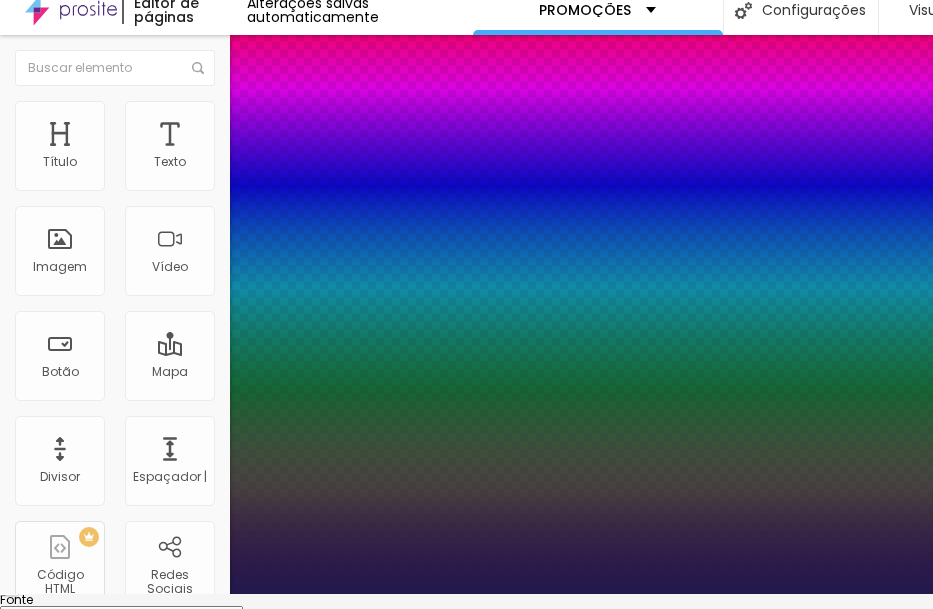 click on "AbrilFatface-Regular Ator-Regular Alegreya AlegreyaBlack Alice Allan-Negrito Allan-Regular Amaranto AmaticaSC AmaticSC Amita-Bold Amita-Regular Anaheim AnonymousPro-Bold AnônimoPró-Itálico AnônimoPró-Regular Arapey Arquivo-Negrito Arquivo-Itálico Archivo-Regular ArefRuqaa Arsenal-Bold Arsenal-Itálico Arsenal-Regular Arvo Assistente Assistente de Luz AveriaLibre AveriaLibreLight AveriaSansLibre-Bold AveriaSansLibre-Itálico AveriaSansLibre-Regular Bangers-Regular Bentham-Regular Bevan-Regular BioRhyme BioRhymeExtraBold BioRhymeLight Amargo BreeSerif ButterflyKids-Regular ChangaOne-Itálico ChangaOne-Regular Chewy-Regular Chivo CinzelDecorativo-Preto CinzelDecorativo-Negrito CinzelDecorativo-Regular Confortoaa-Negrito Comfortaa-Light Comfortaa-Regular Em breve Cookie Regular Corben-Bold Corben-Regular Cormorão Corvo-marinhoGeramond-Bold Corvo-marinhoGeramond-Itálico Corvo-marinhoGeramond-Médio Corvo-marinhoGeramond-Regular Corvo-marinhoLuz Primo-Negrito Primo-Itálico Primo-Regular Creepster-Regular" at bounding box center (121, 616) 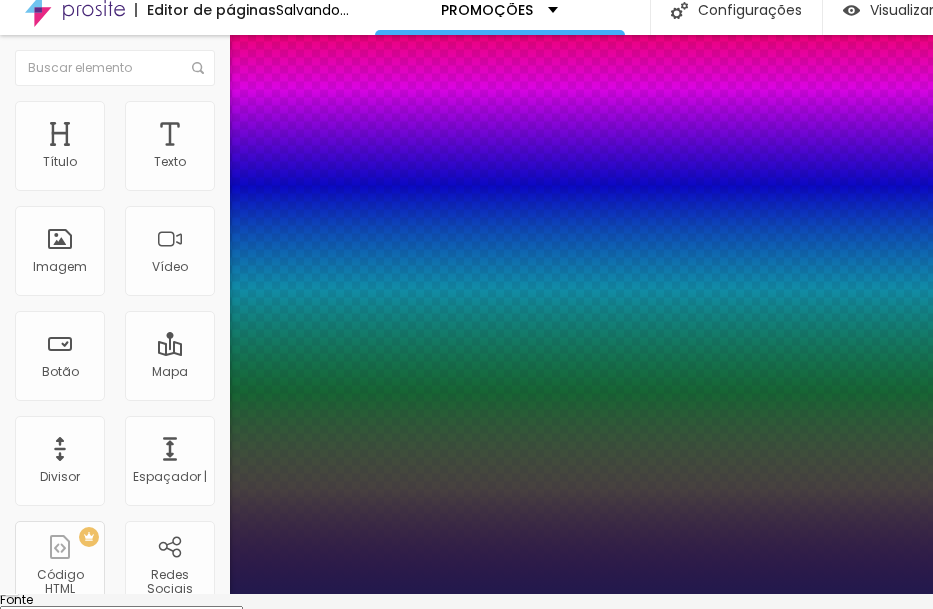 type on "1" 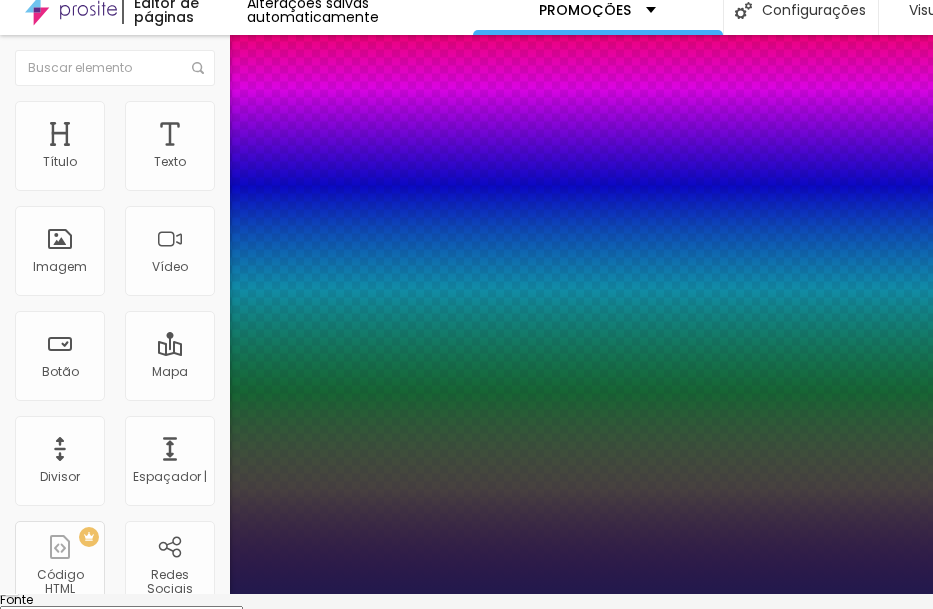 click at bounding box center (466, 594) 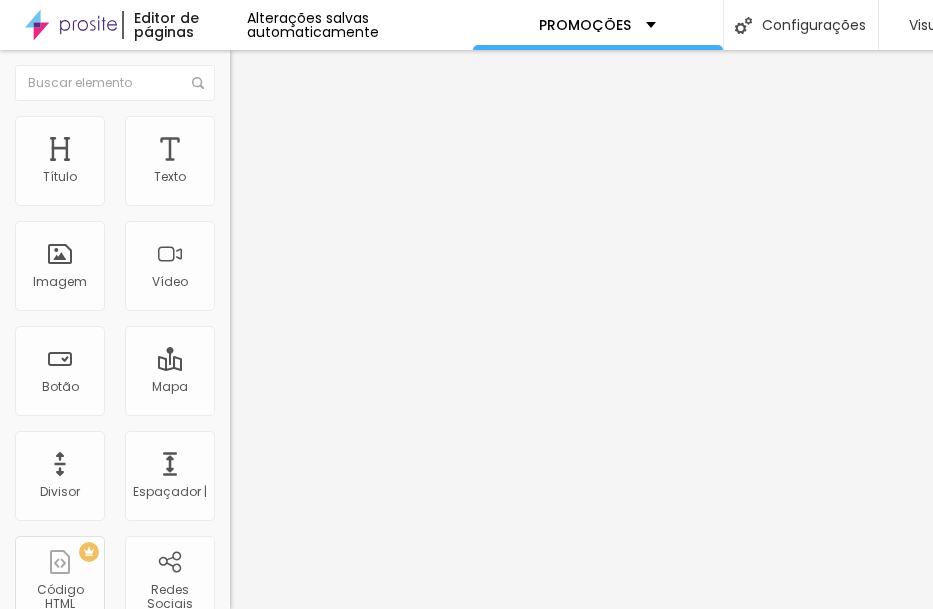 click at bounding box center (244, 181) 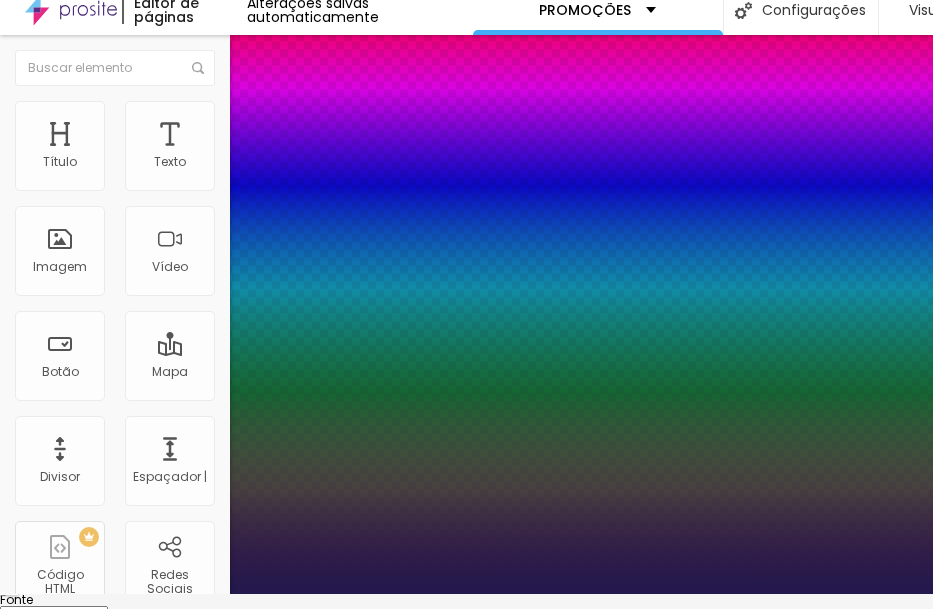 type on "1" 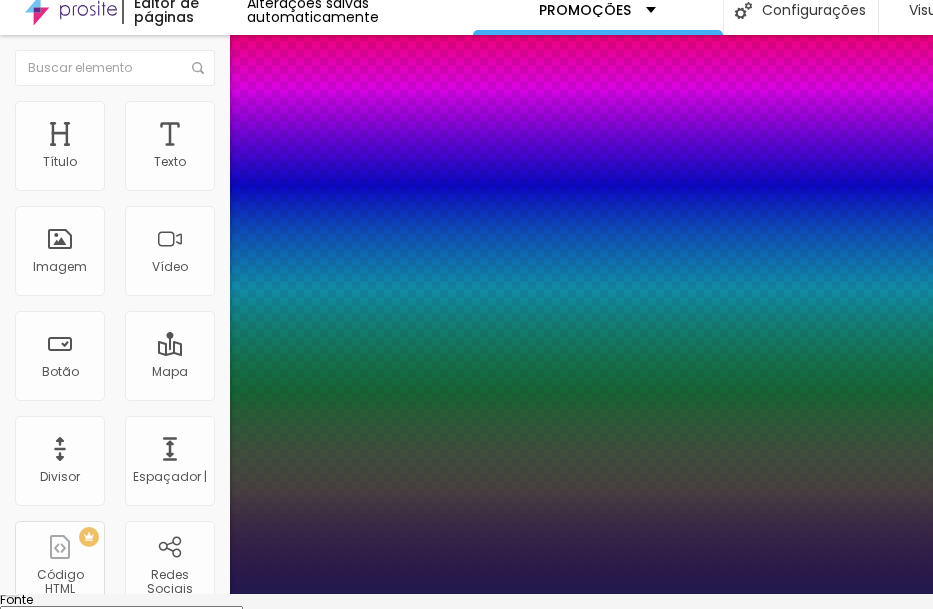click on "AbrilFatface-Regular Ator-Regular Alegreya AlegreyaBlack Alice Allan-Negrito Allan-Regular Amaranto AmaticaSC AmaticSC Amita-Bold Amita-Regular Anaheim AnonymousPro-Bold AnônimoPró-Itálico AnônimoPró-Regular Arapey Arquivo-Negrito Arquivo-Itálico Archivo-Regular ArefRuqaa Arsenal-Bold Arsenal-Itálico Arsenal-Regular Arvo Assistente Assistente de Luz AveriaLibre AveriaLibreLight AveriaSansLibre-Bold AveriaSansLibre-Itálico AveriaSansLibre-Regular Bangers-Regular Bentham-Regular Bevan-Regular BioRhyme BioRhymeExtraBold BioRhymeLight Amargo BreeSerif ButterflyKids-Regular ChangaOne-Itálico ChangaOne-Regular Chewy-Regular Chivo CinzelDecorativo-Preto CinzelDecorativo-Negrito CinzelDecorativo-Regular Confortoaa-Negrito Comfortaa-Light Comfortaa-Regular Em breve Cookie Regular Corben-Bold Corben-Regular Cormorão Corvo-marinhoGeramond-Bold Corvo-marinhoGeramond-Itálico Corvo-marinhoGeramond-Médio Corvo-marinhoGeramond-Regular Corvo-marinhoLuz Primo-Negrito Primo-Itálico Primo-Regular Creepster-Regular" at bounding box center [121, 616] 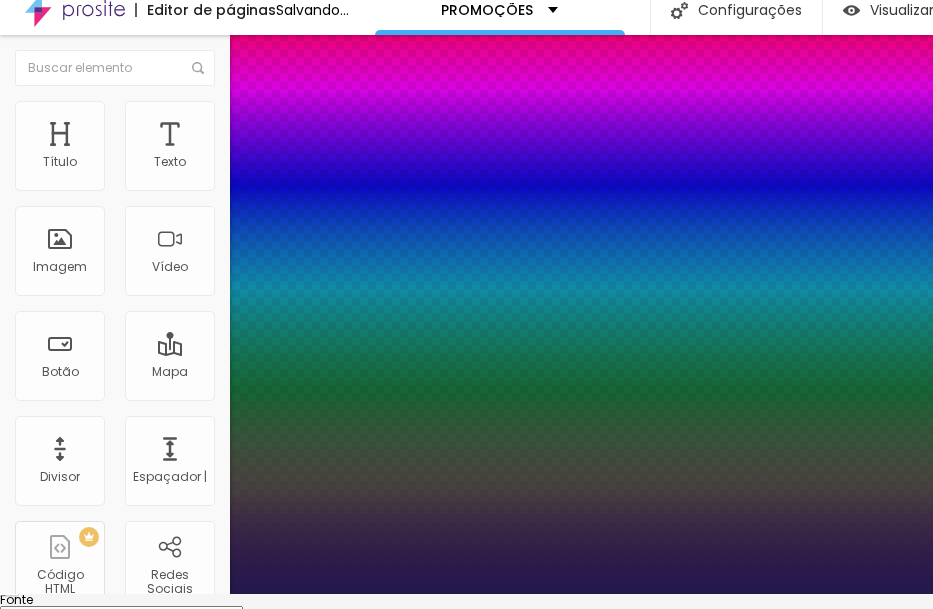 click at bounding box center (466, 594) 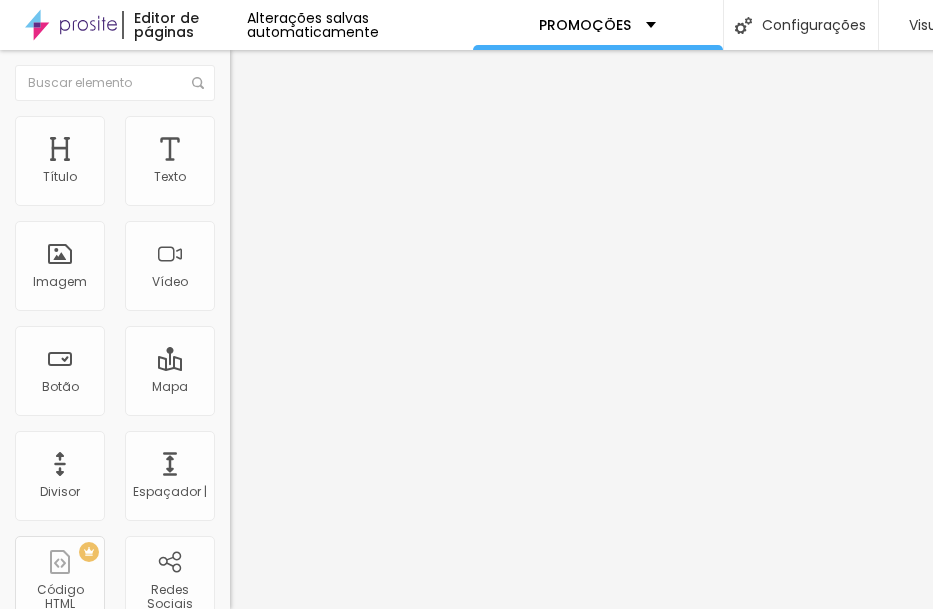 click at bounding box center [244, 181] 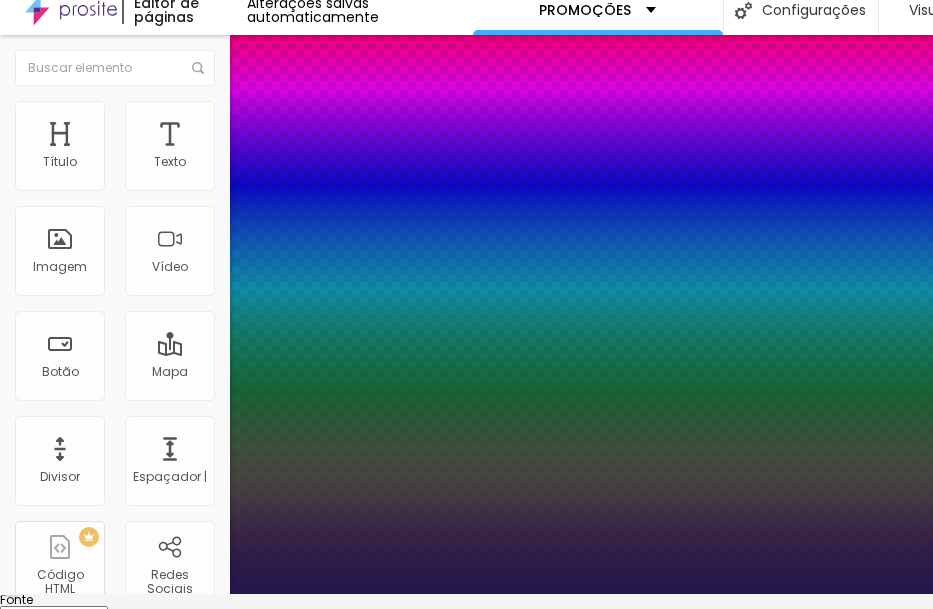 type on "1" 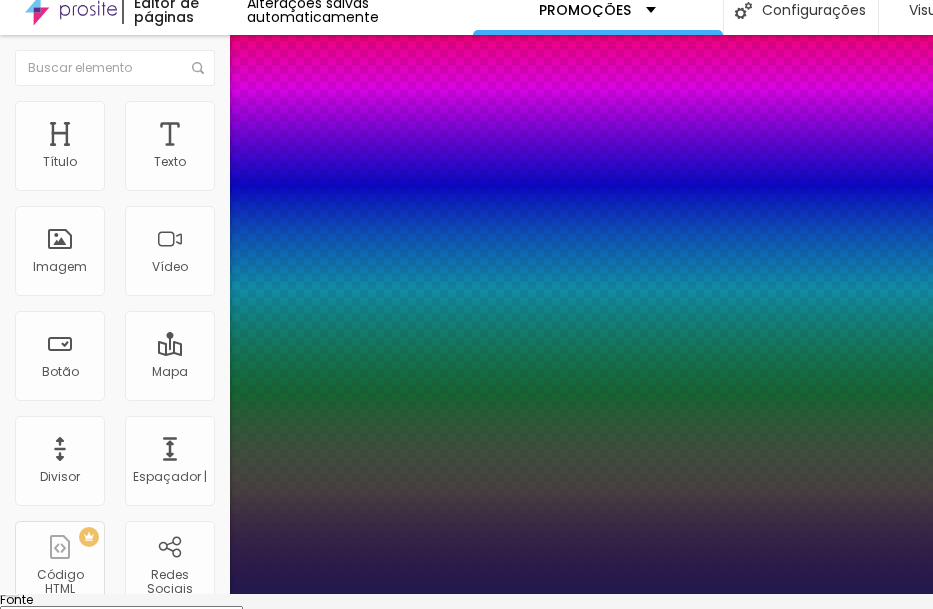 type on "14" 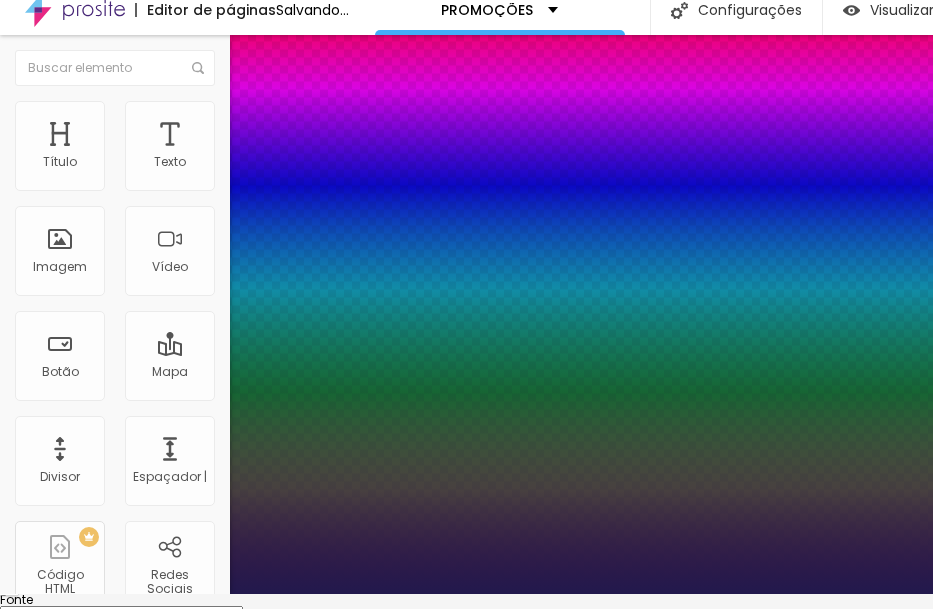 type on "14" 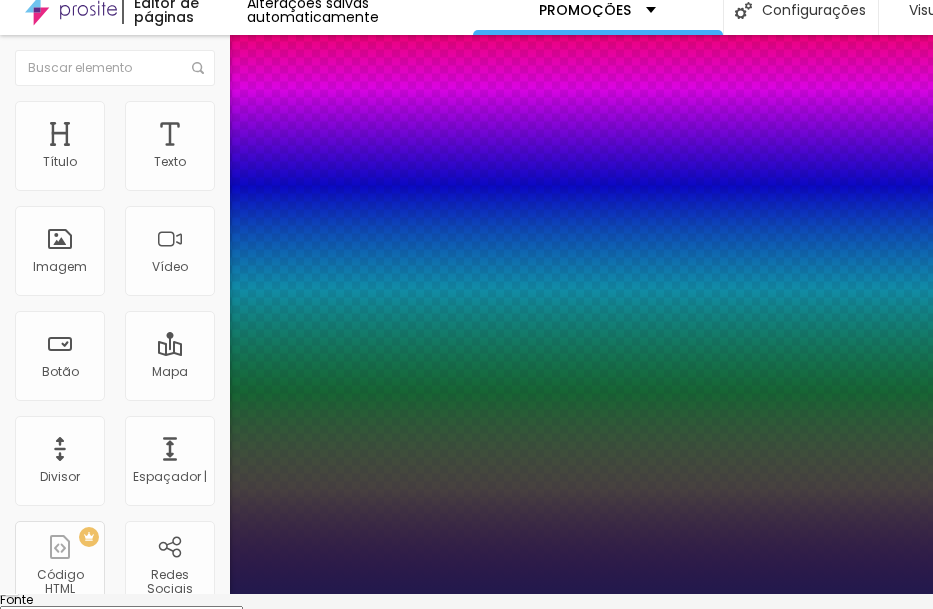 type on "9" 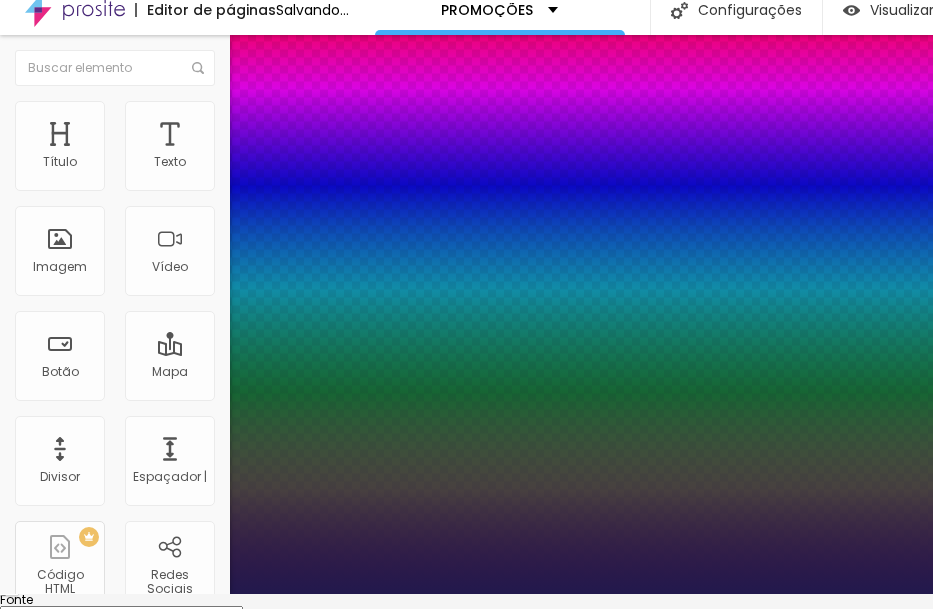 type on "1" 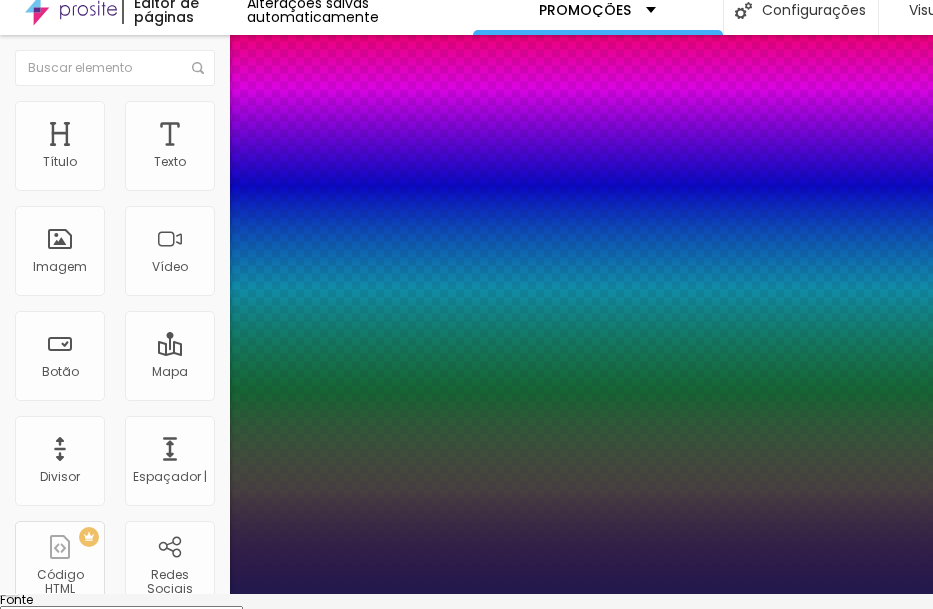 type on "26" 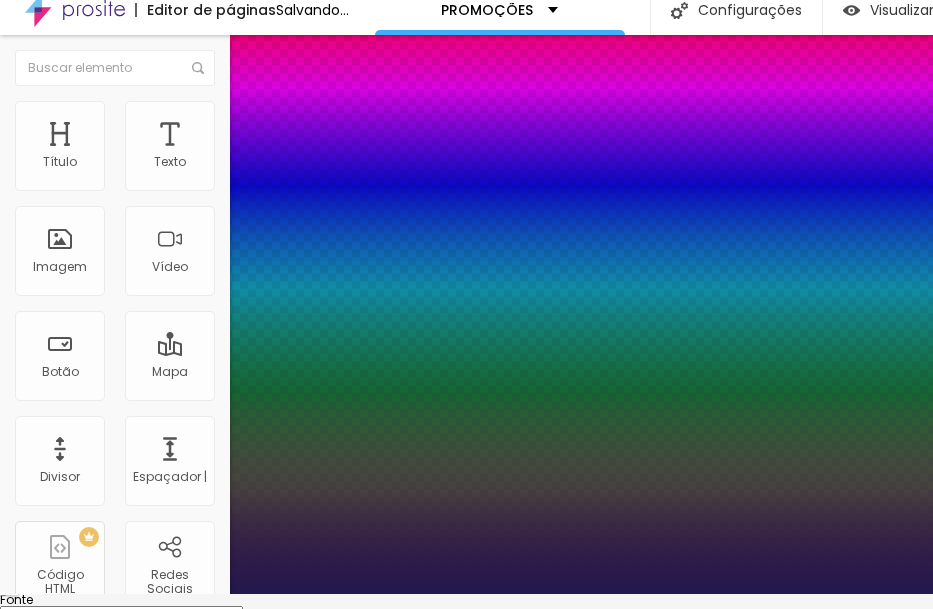 click at bounding box center (466, 594) 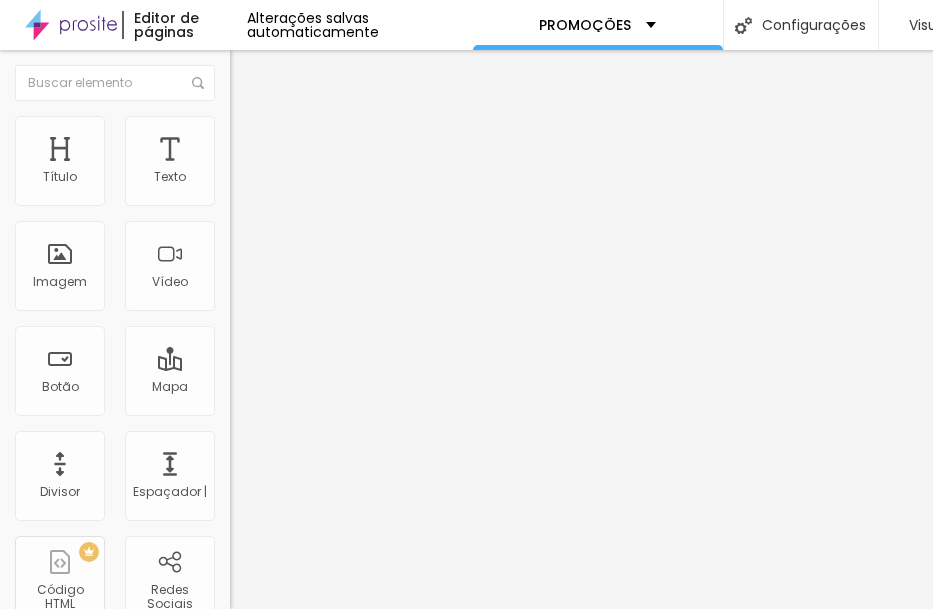 scroll, scrollTop: 15, scrollLeft: 0, axis: vertical 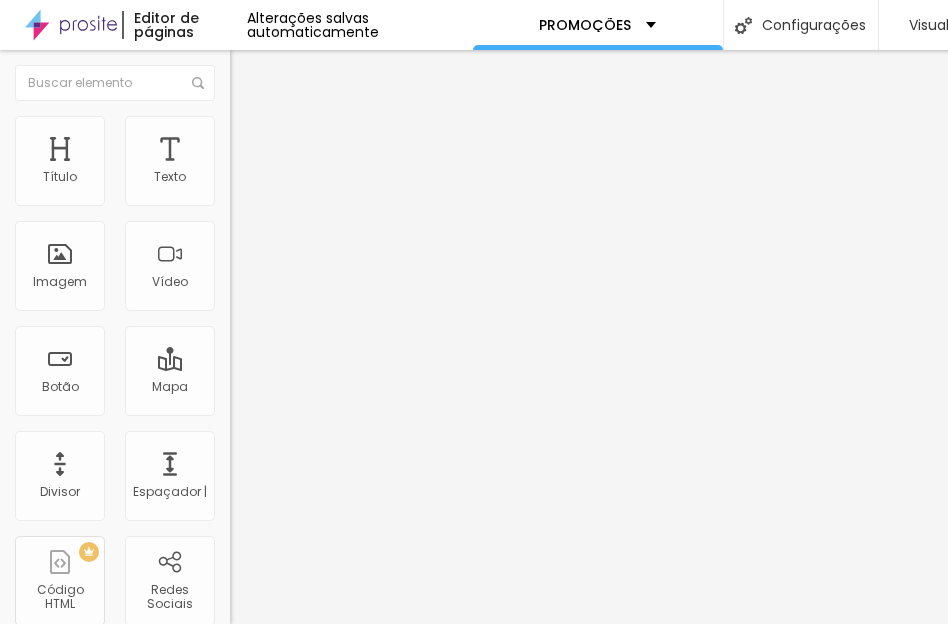 click at bounding box center (474, 751) 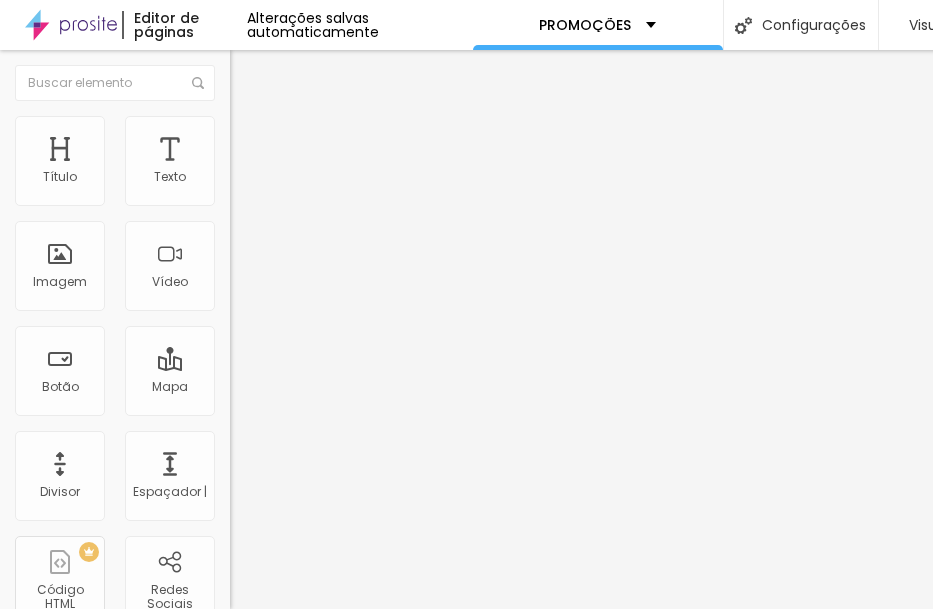 scroll, scrollTop: 15, scrollLeft: 0, axis: vertical 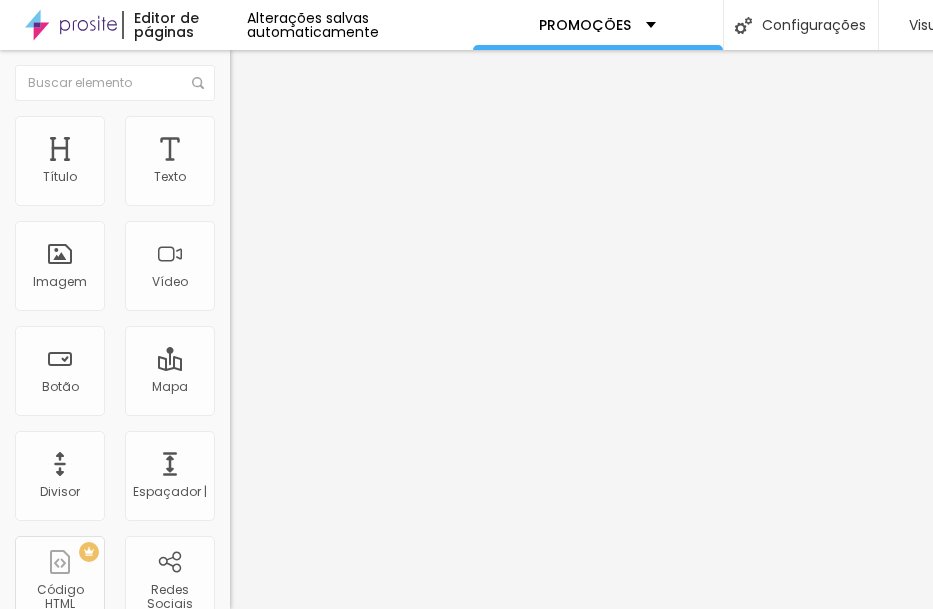 type on "95" 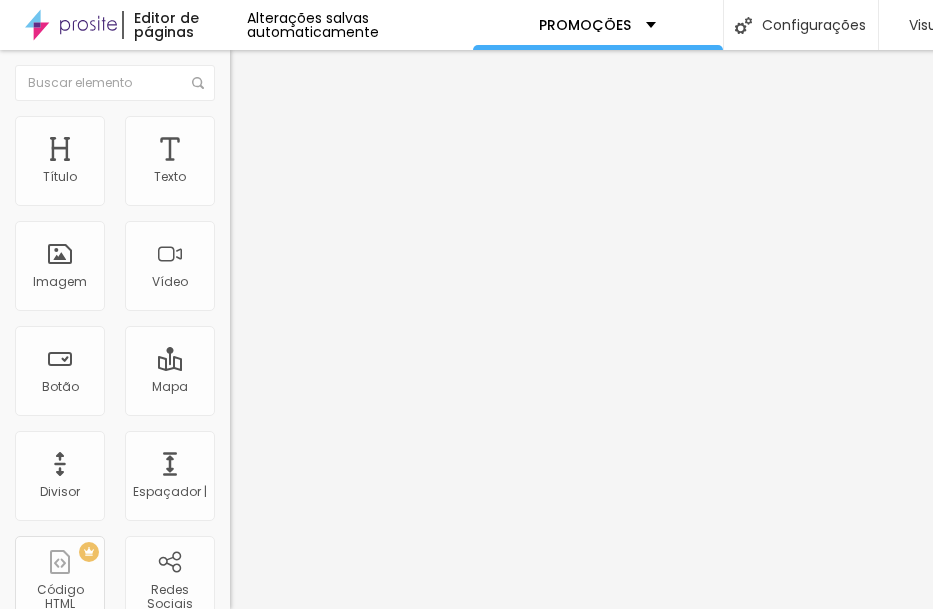 type on "90" 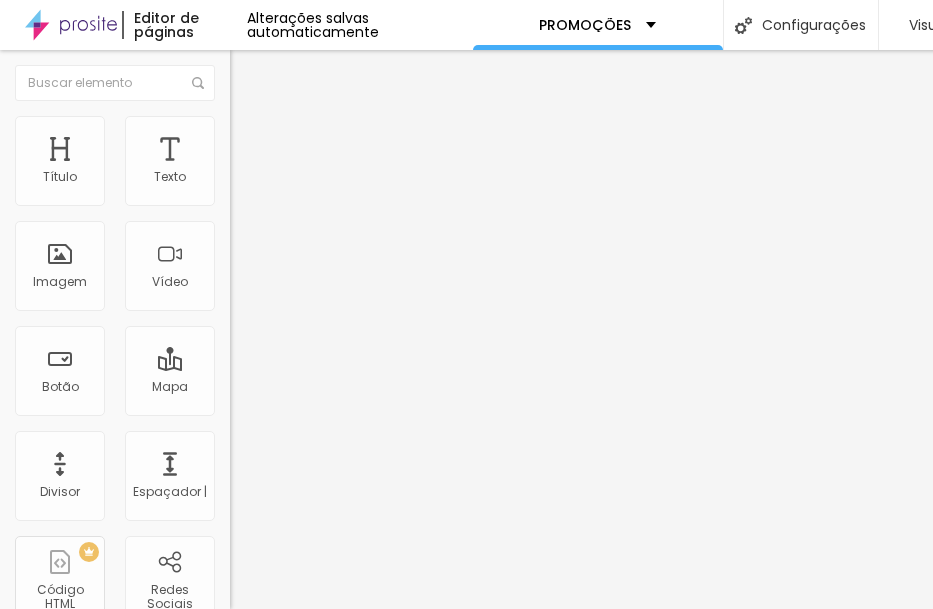 type on "85" 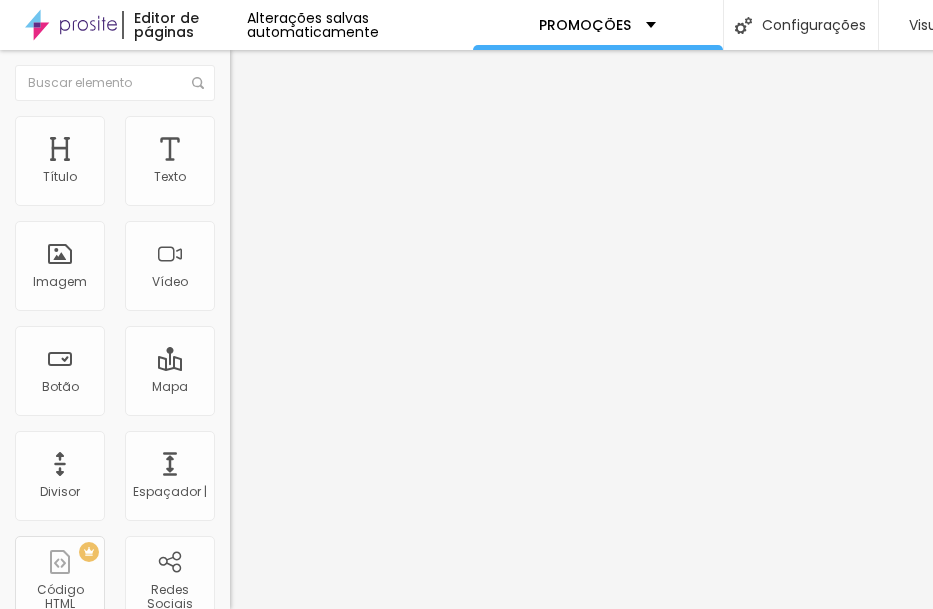 type on "80" 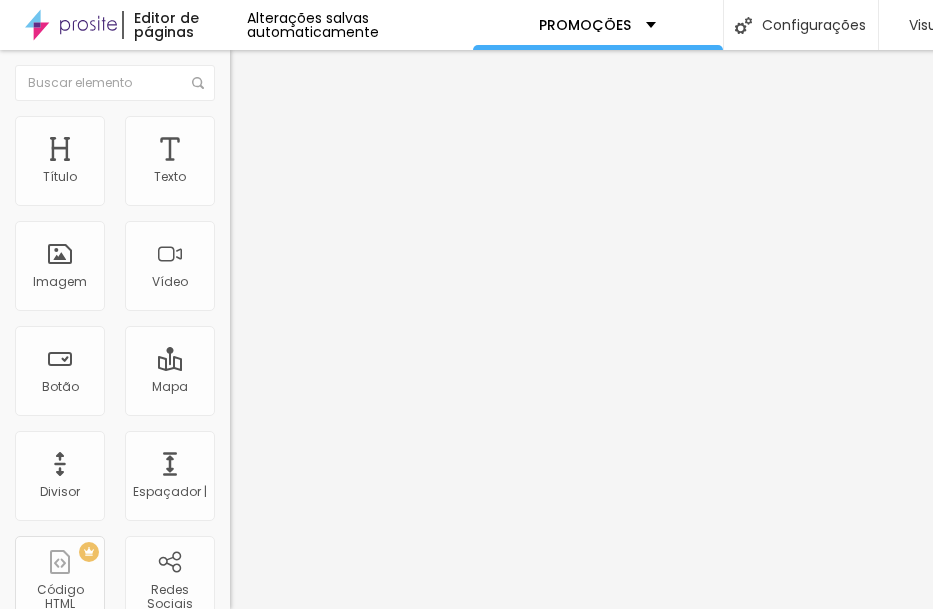 type on "80" 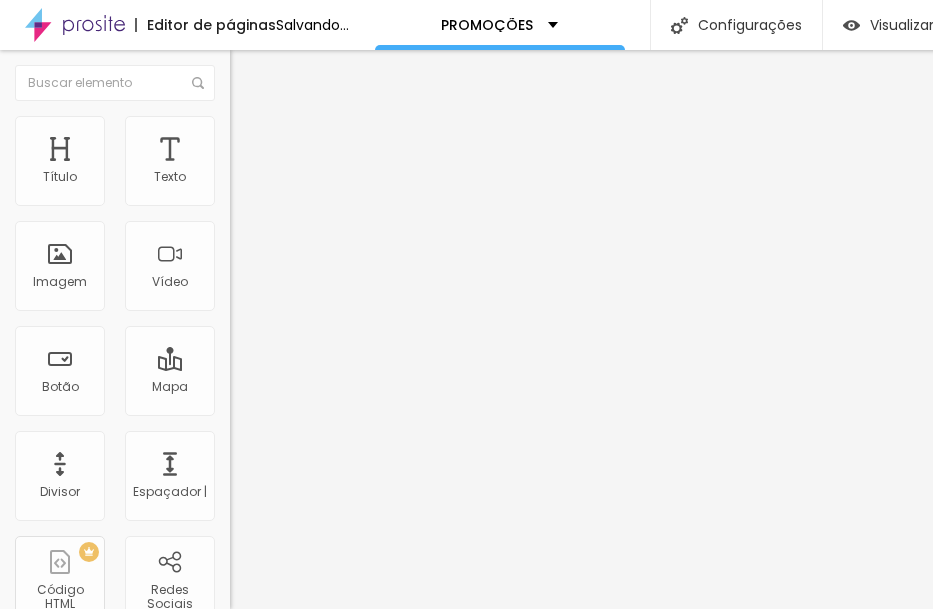 type on "75" 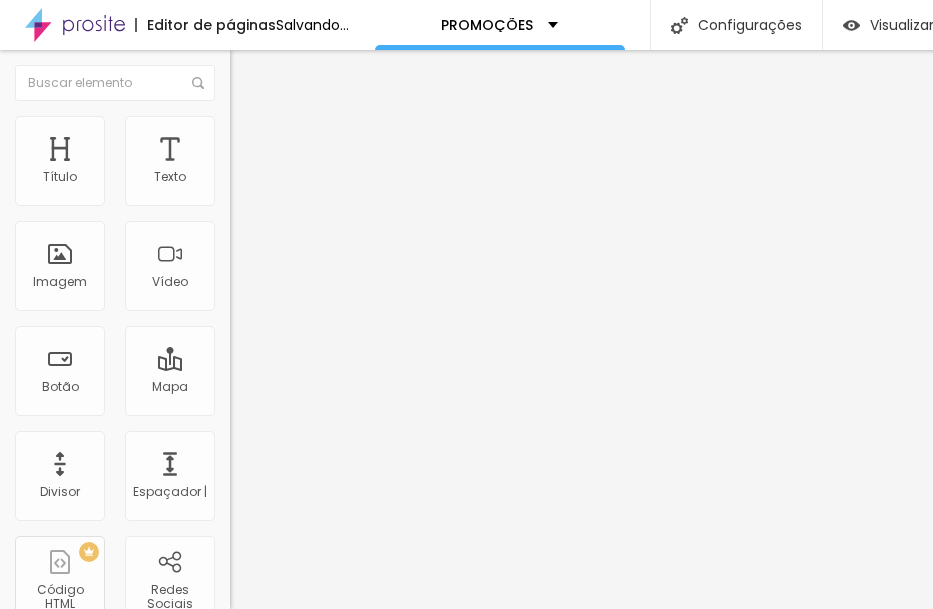 type on "60" 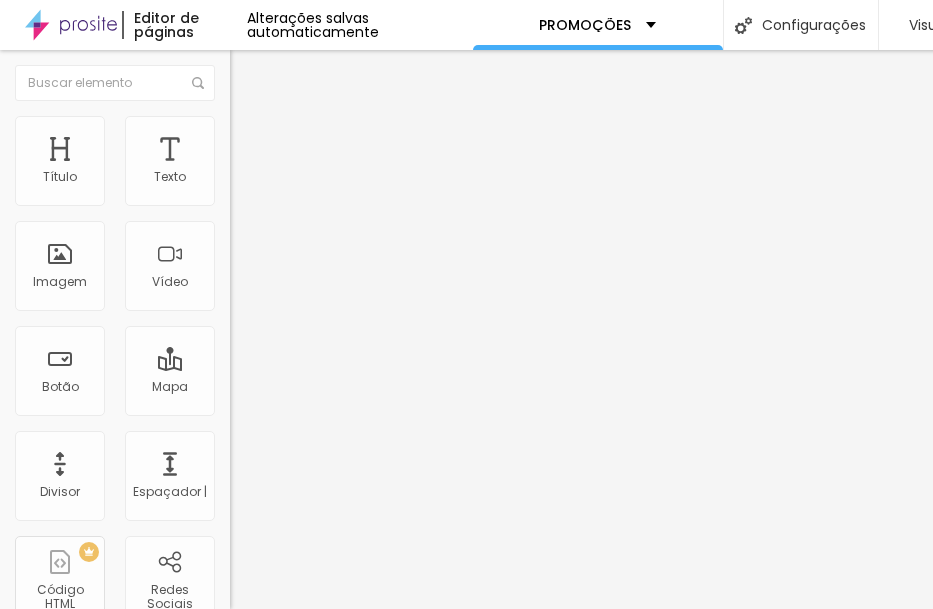 type on "55" 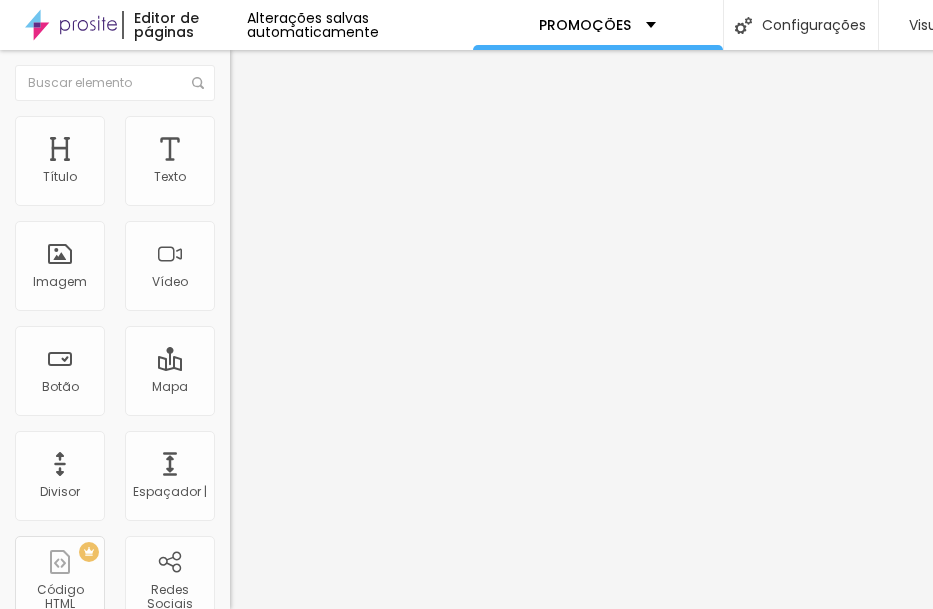 type on "55" 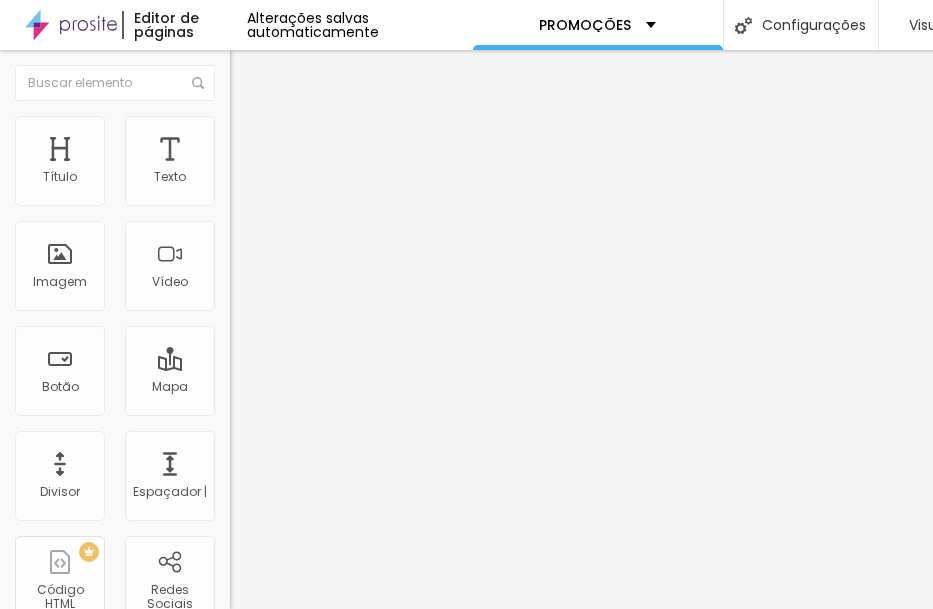 type on "50" 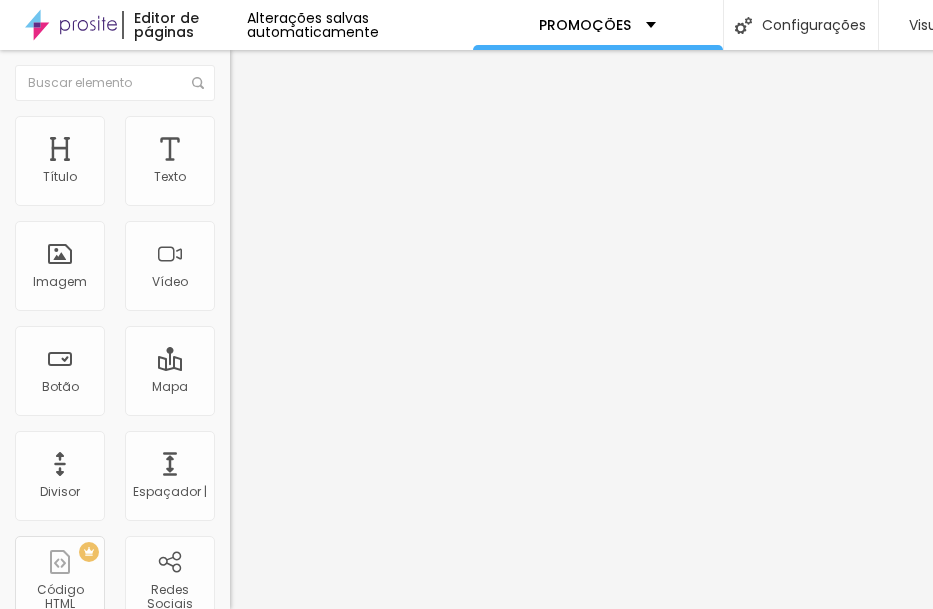 type on "50" 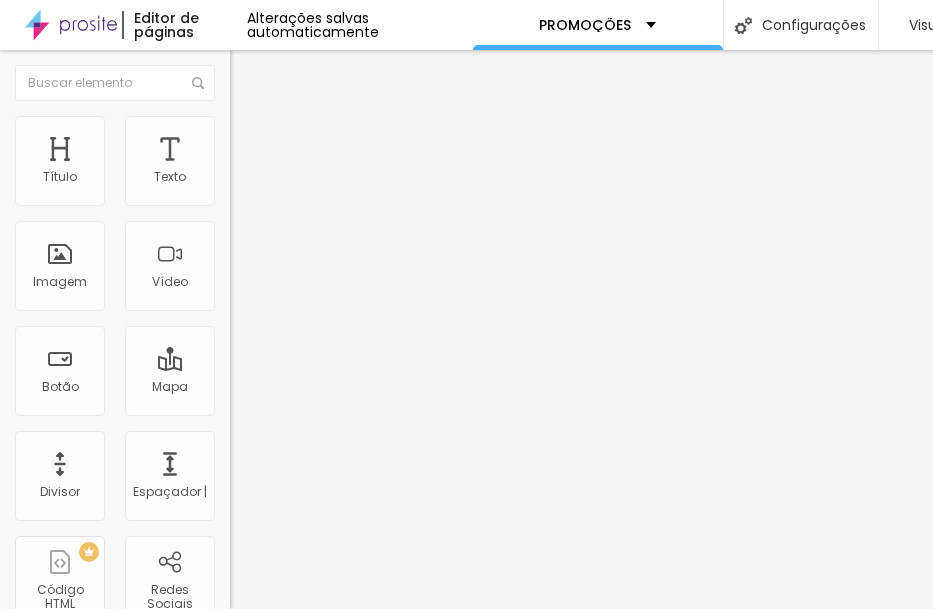 type on "45" 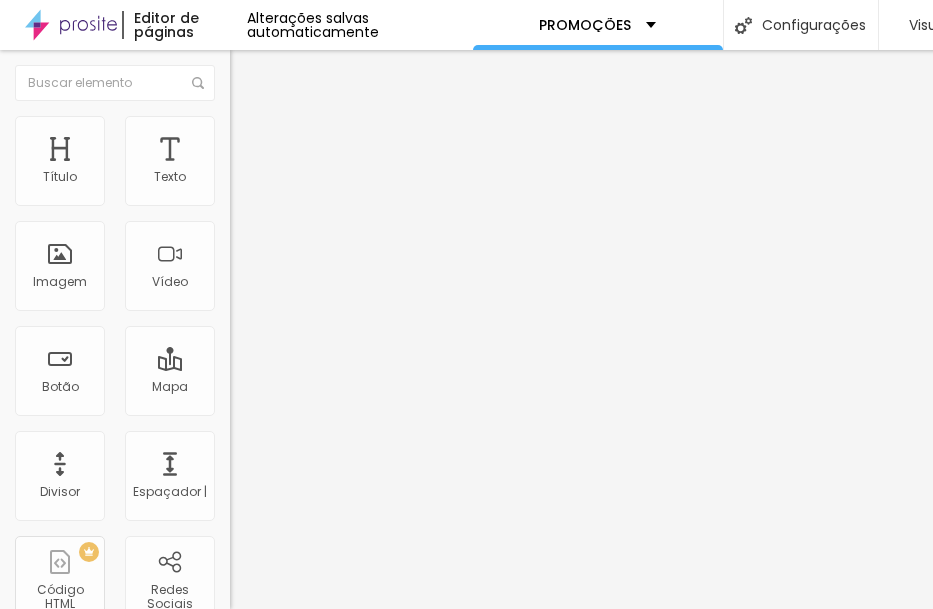type on "45" 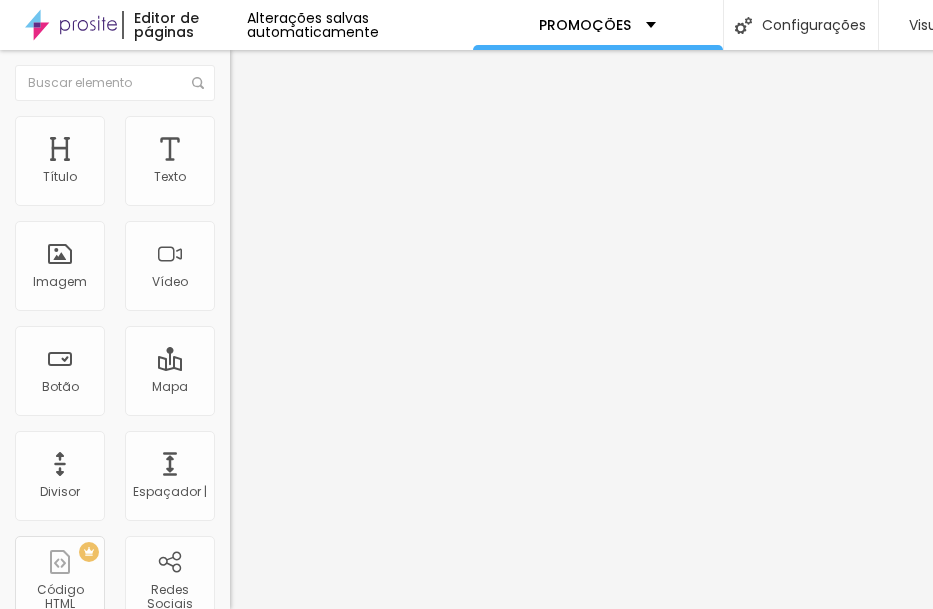 type on "40" 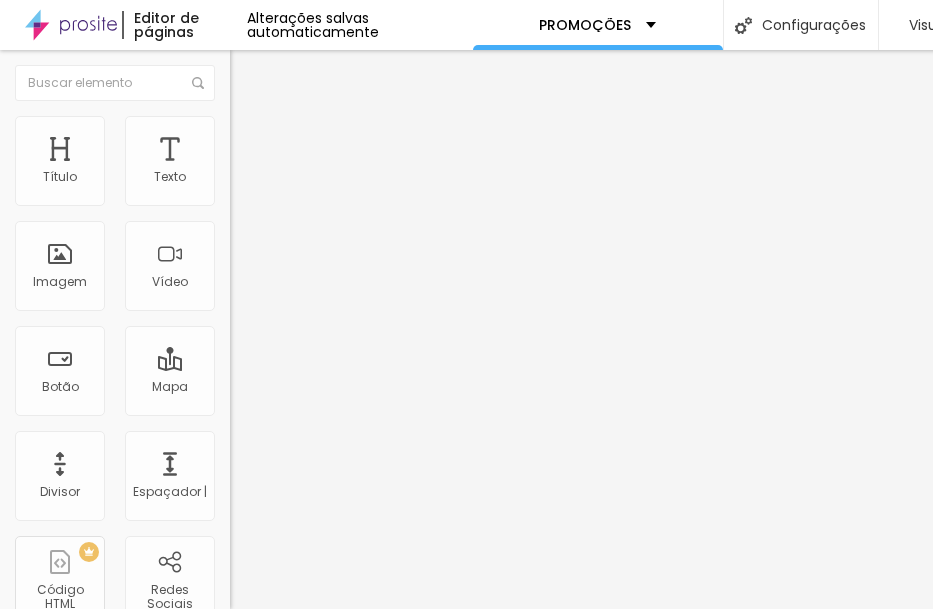 drag, startPoint x: 205, startPoint y: 198, endPoint x: 88, endPoint y: 212, distance: 117.83463 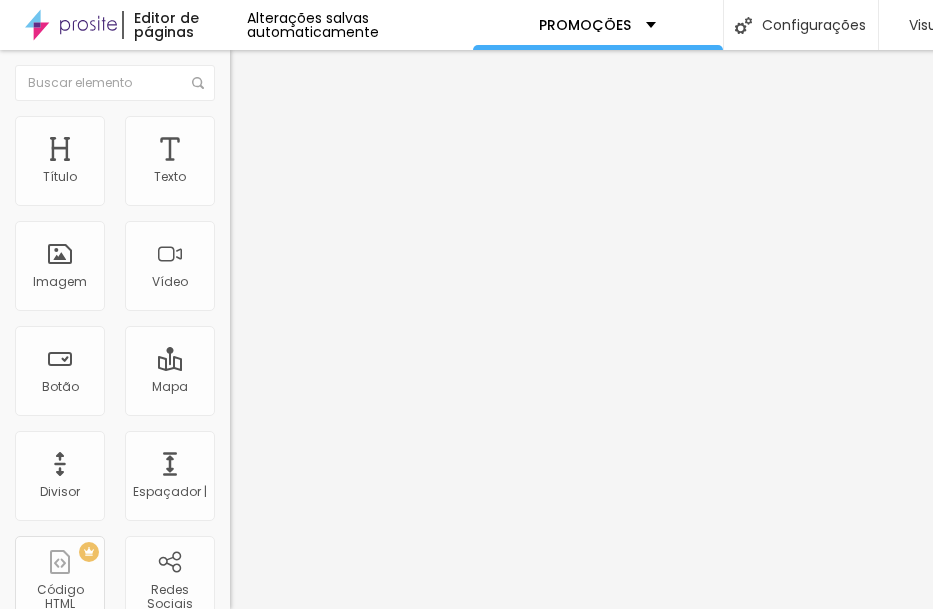 type on "40" 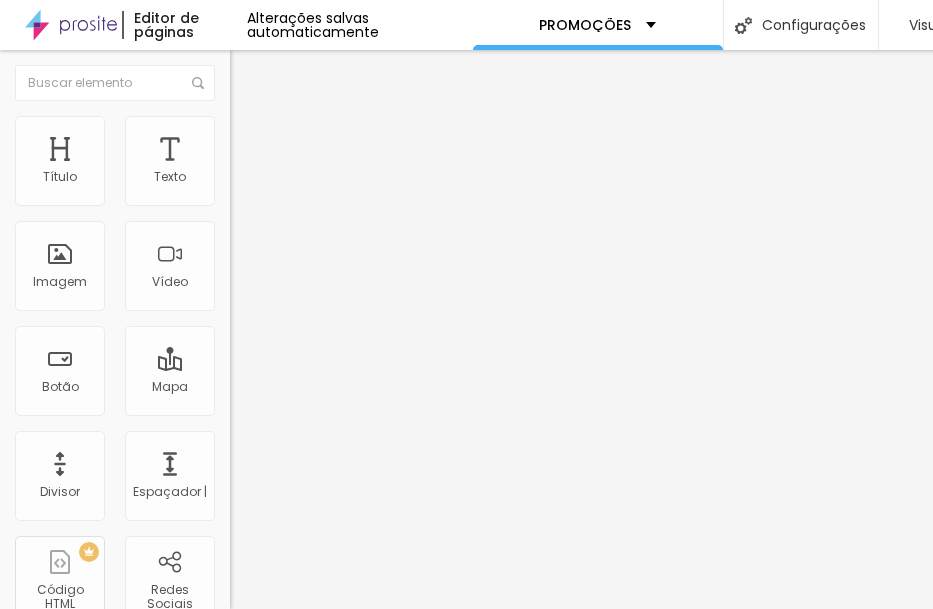 type on "35" 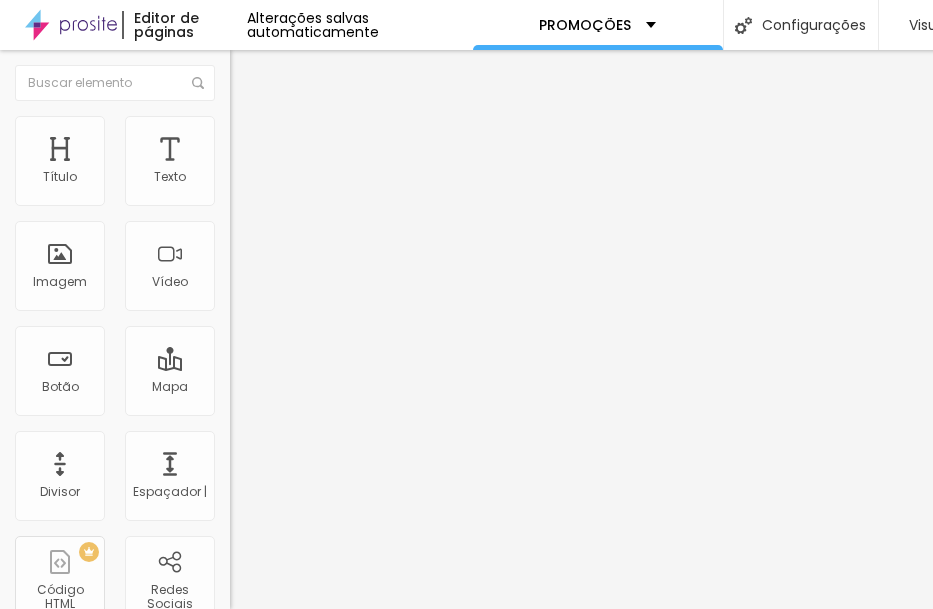 type on "35" 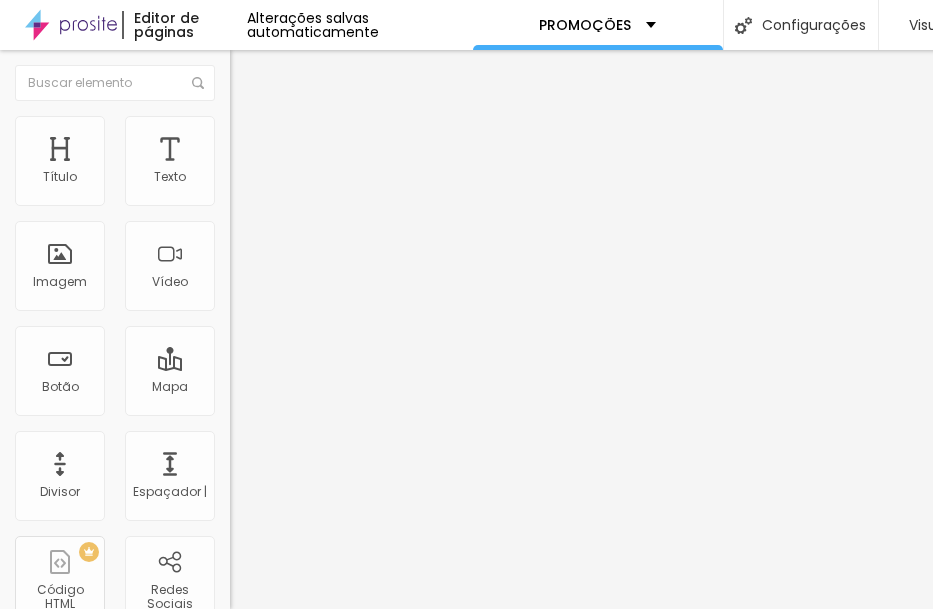 type on "40" 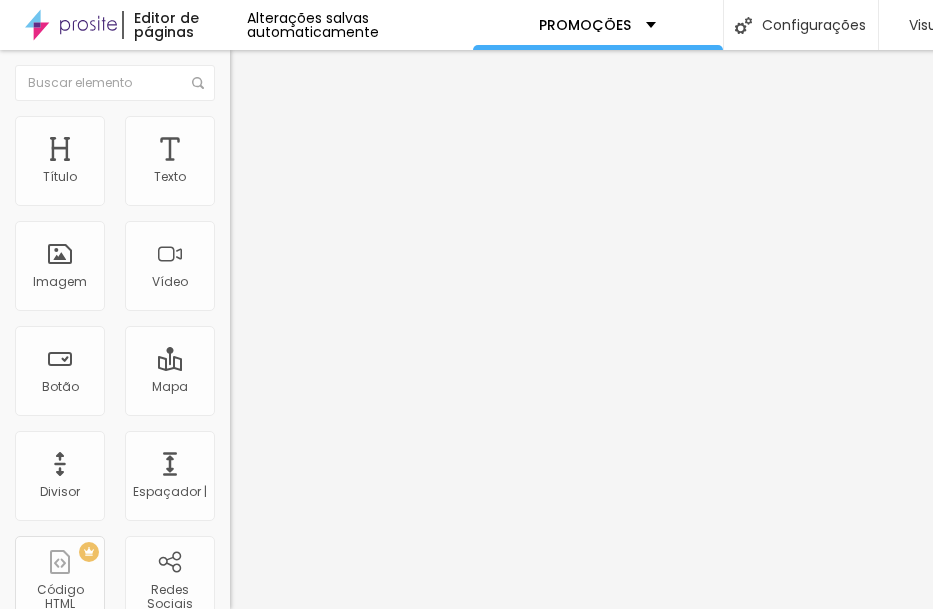 click at bounding box center (294, 197) 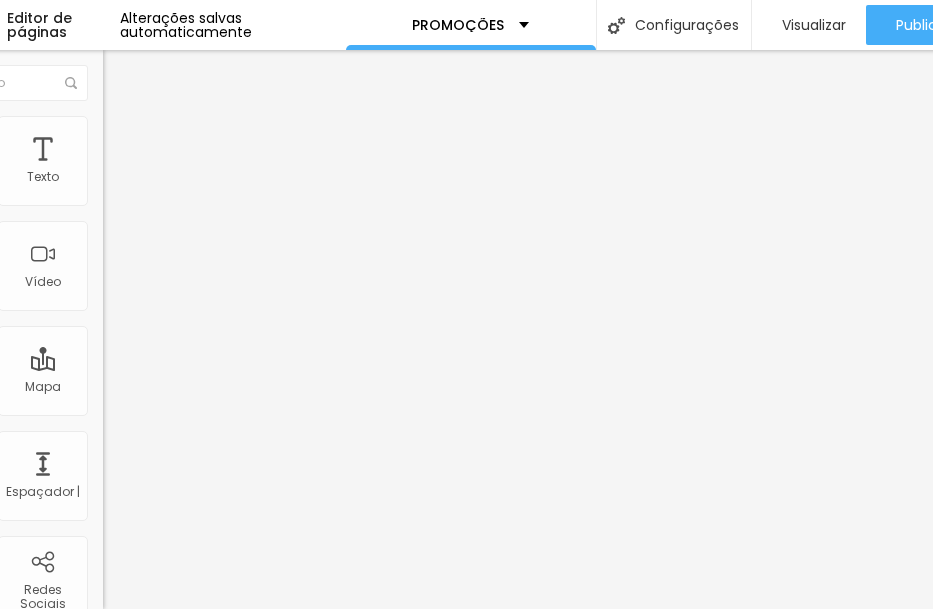 scroll, scrollTop: 15, scrollLeft: 130, axis: both 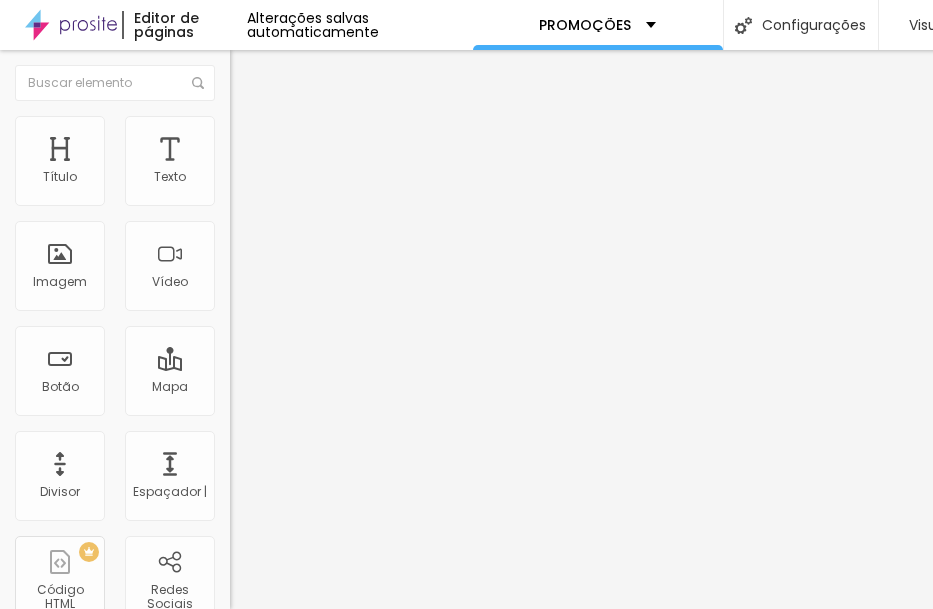 click at bounding box center (244, 181) 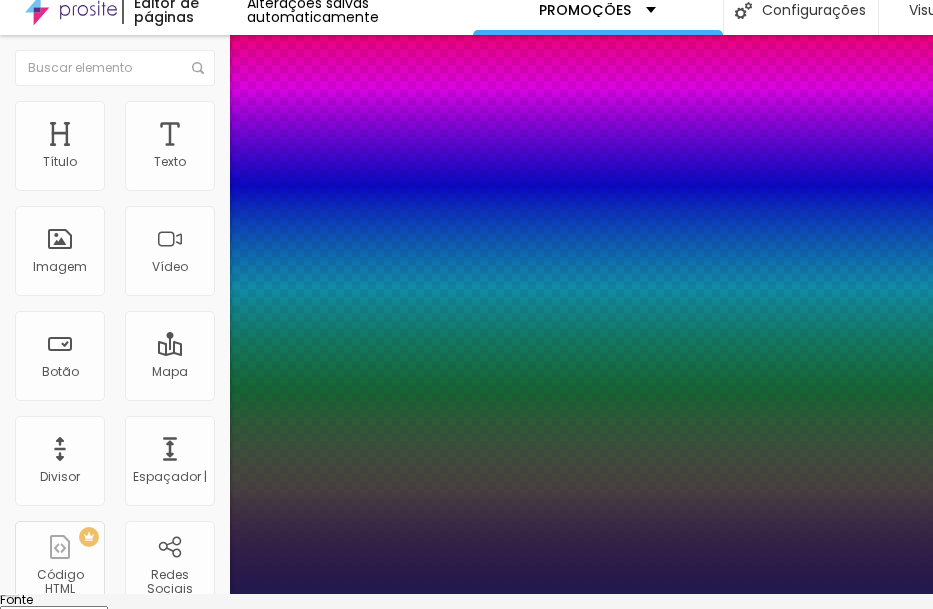 type on "1" 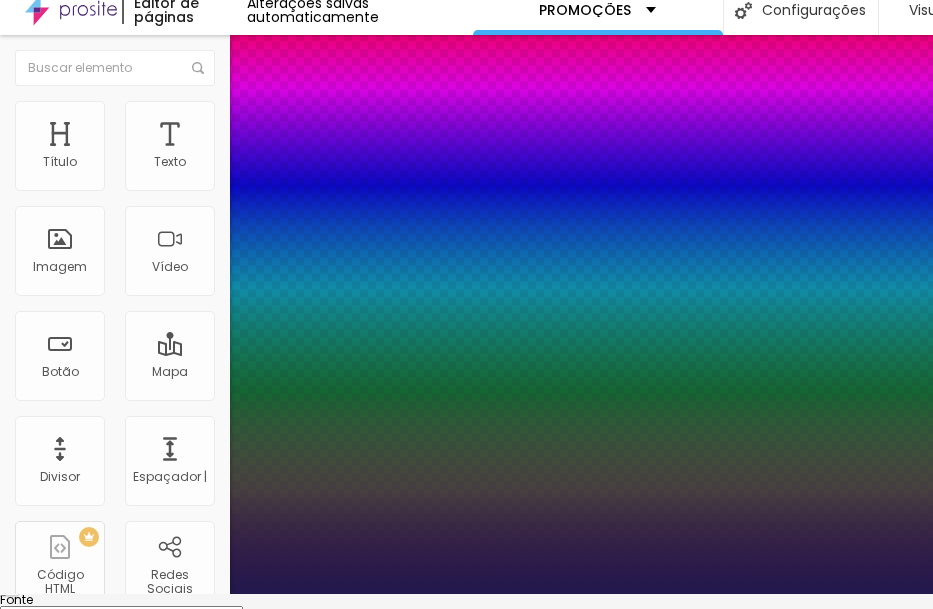 type on "31" 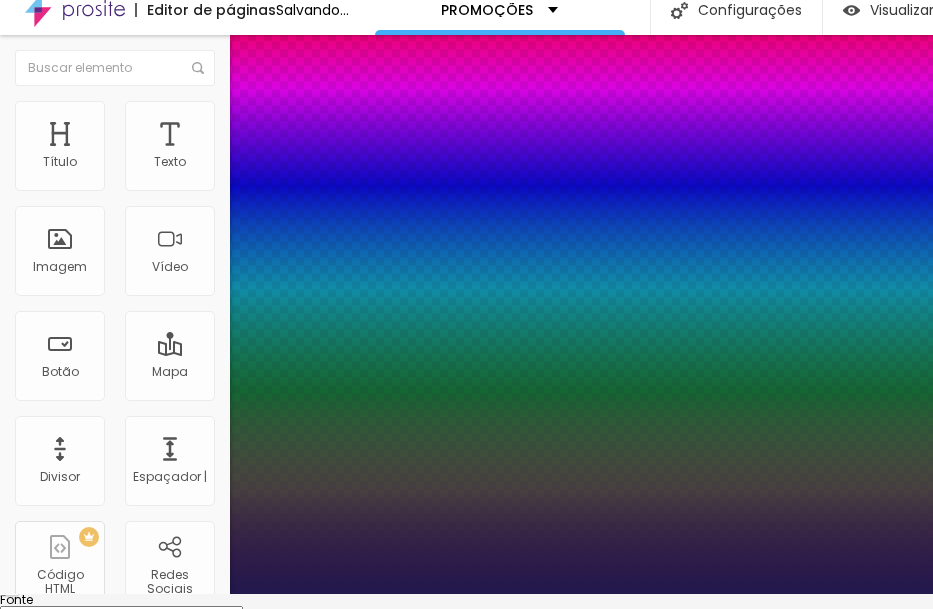 type on "32" 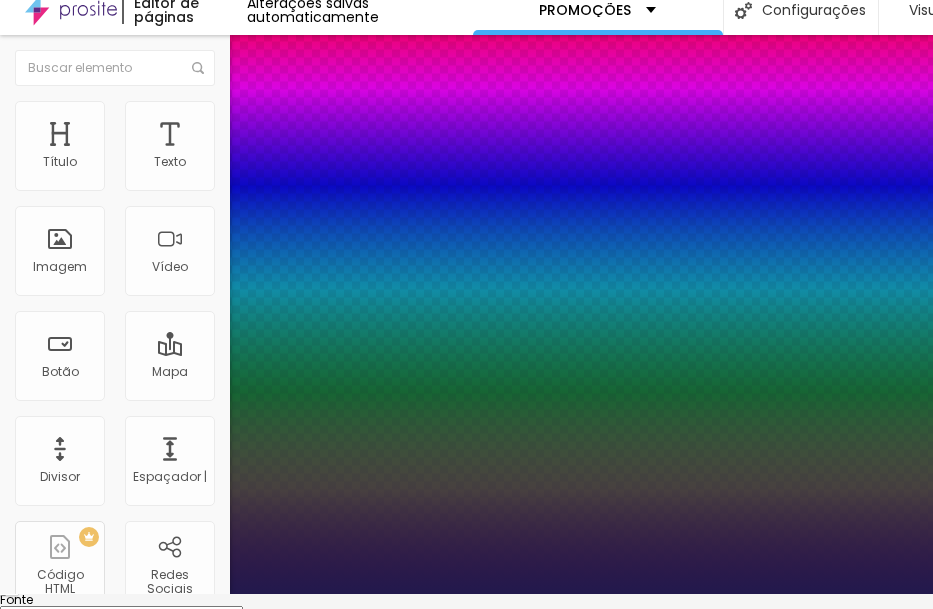 type on "39" 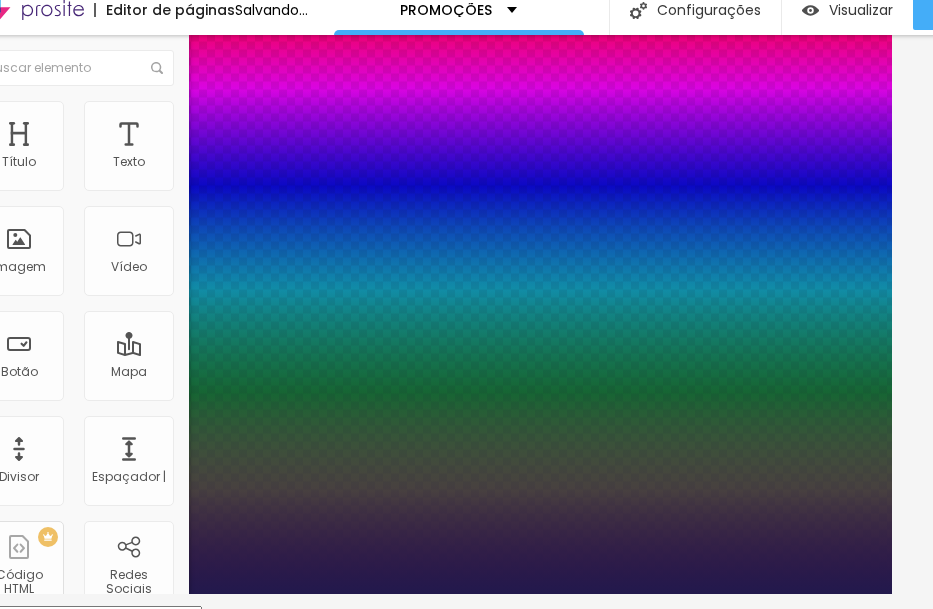type on "1" 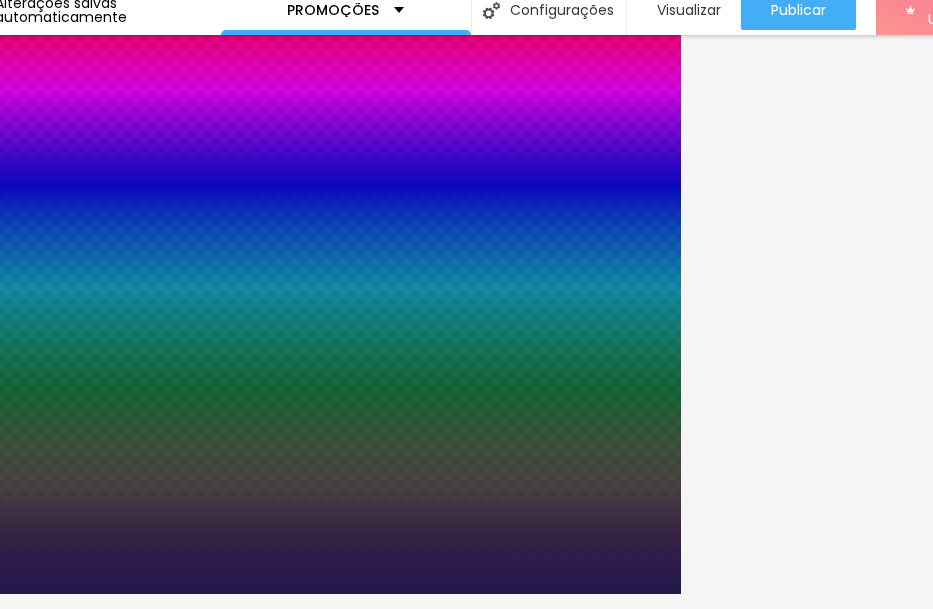 scroll, scrollTop: 15, scrollLeft: 260, axis: both 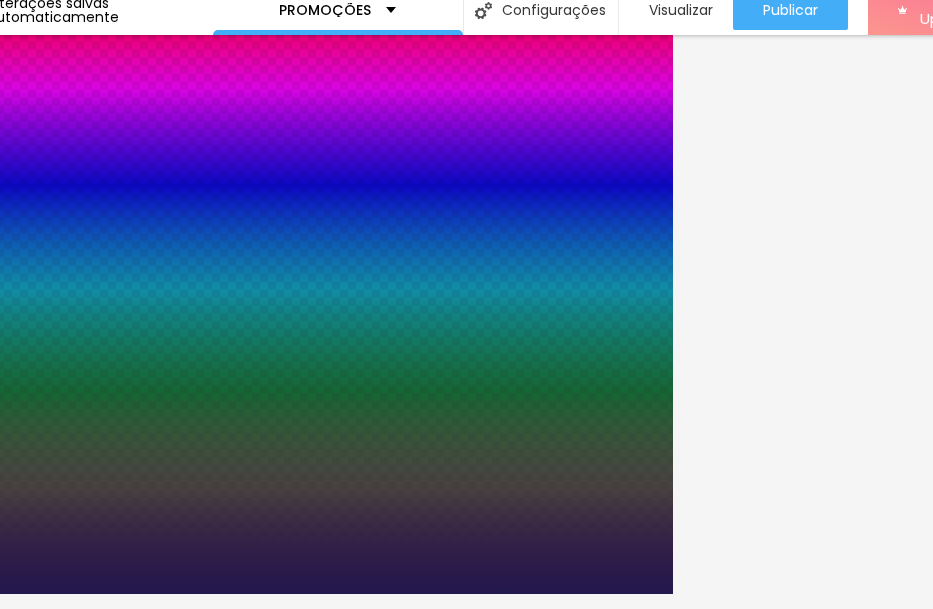 type on "40" 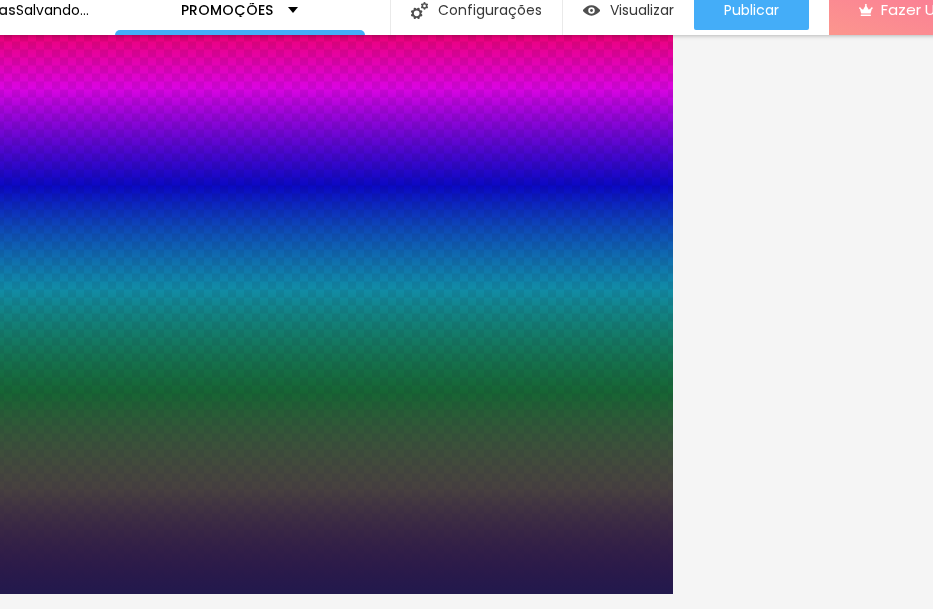 type on "42" 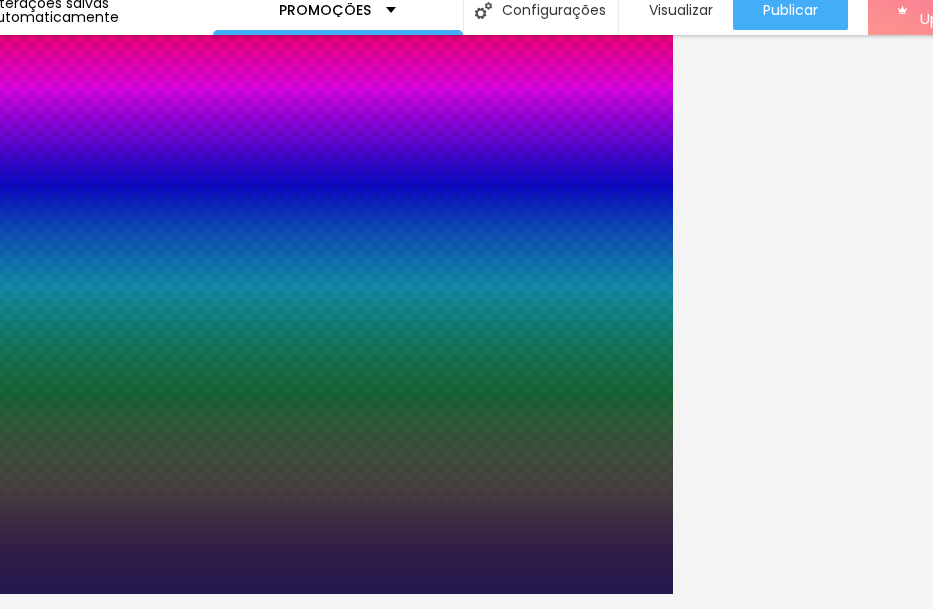 type on "45" 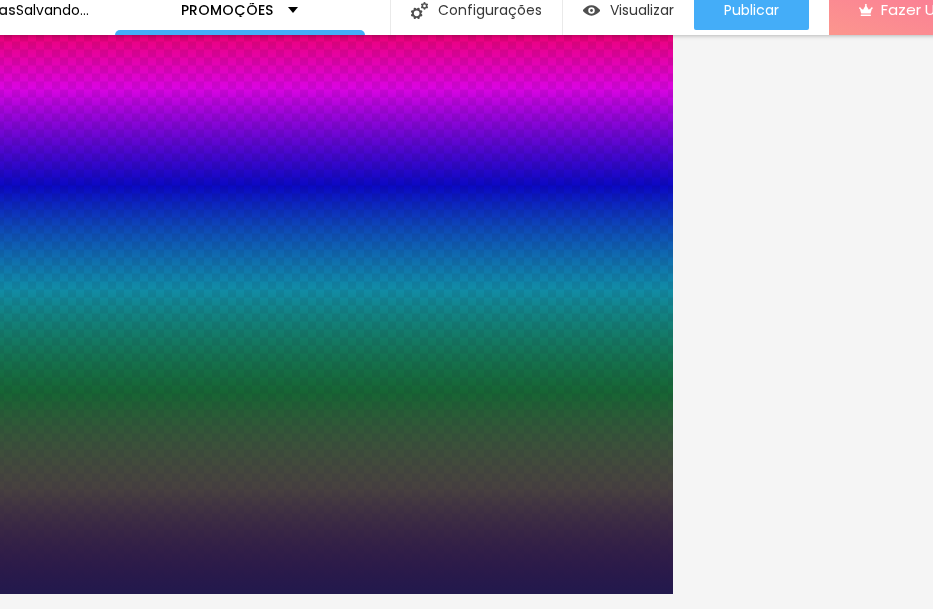 drag, startPoint x: 44, startPoint y: 326, endPoint x: 65, endPoint y: 327, distance: 21.023796 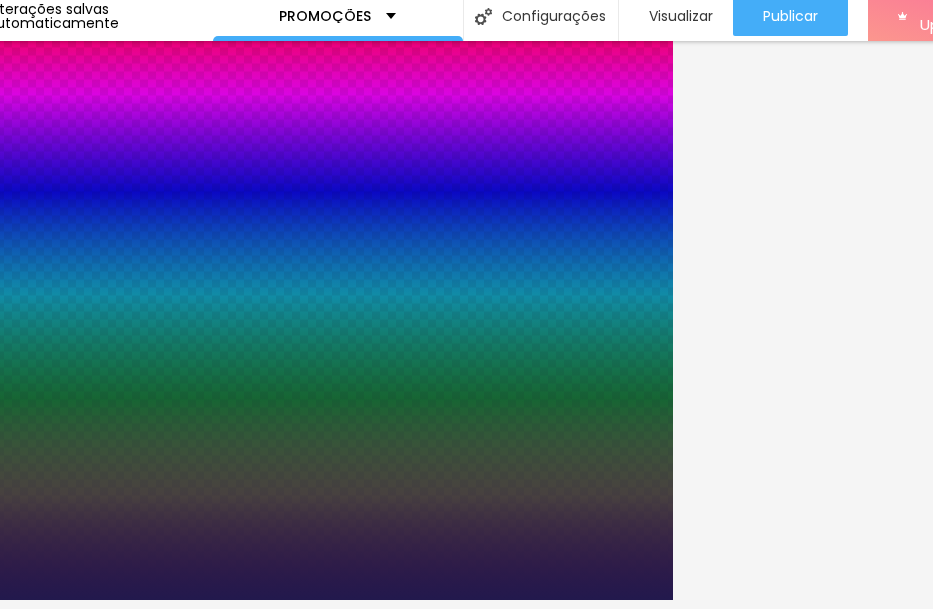 scroll, scrollTop: 0, scrollLeft: 260, axis: horizontal 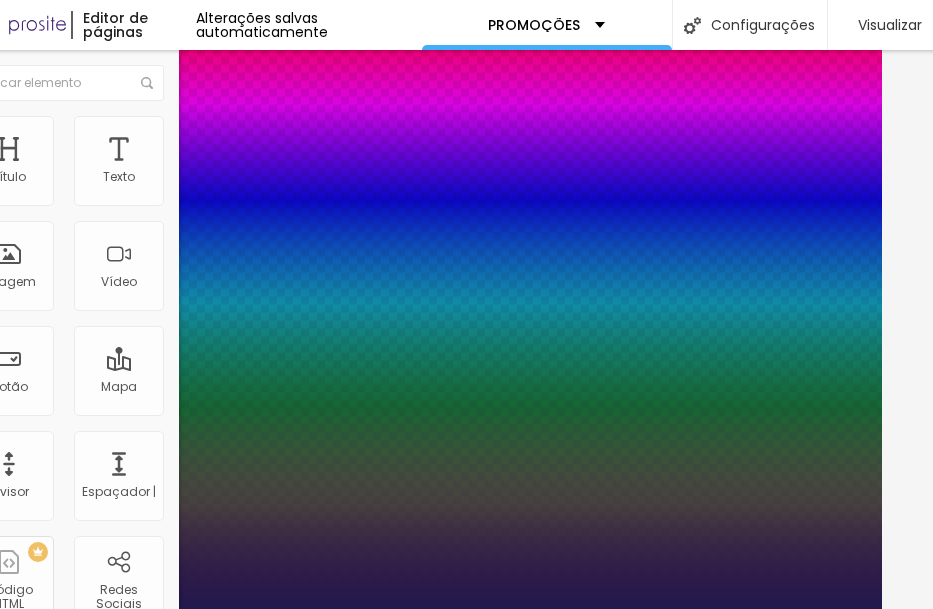 click at bounding box center [415, 609] 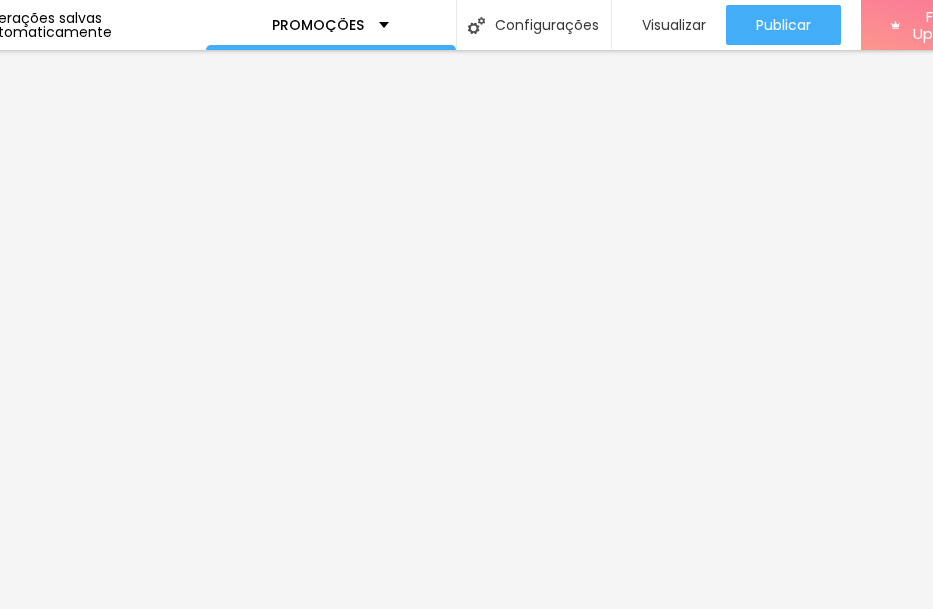 scroll, scrollTop: 0, scrollLeft: 273, axis: horizontal 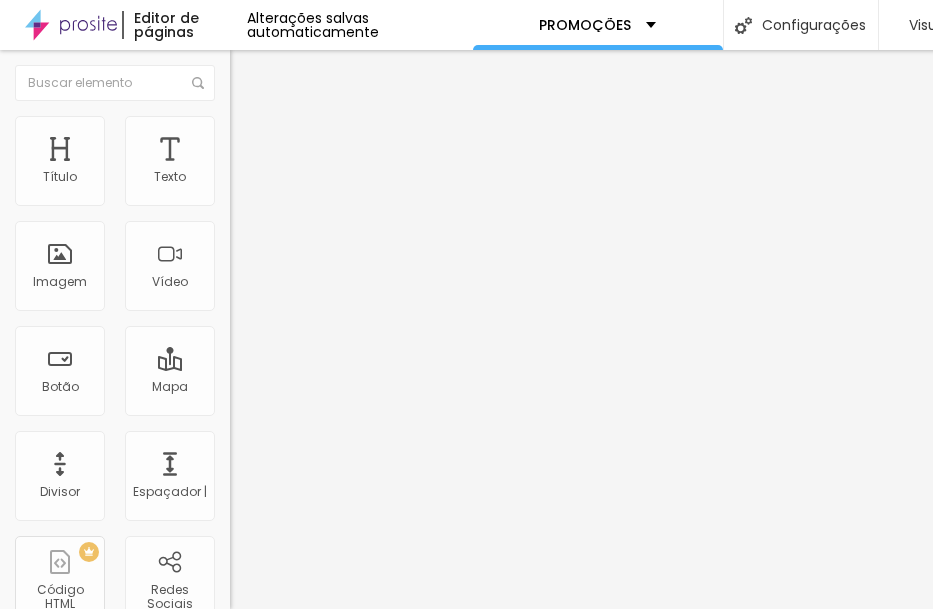 click 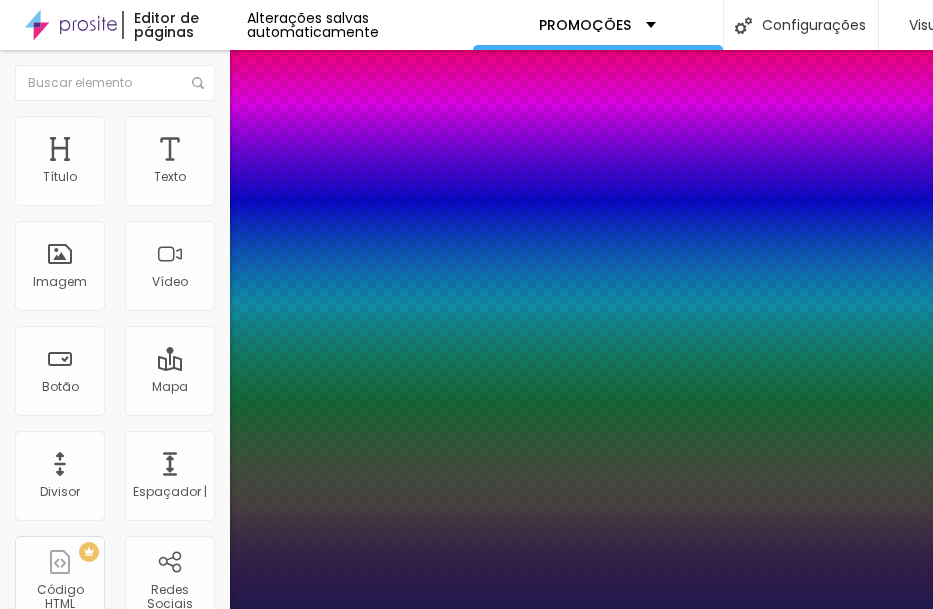 type on "1" 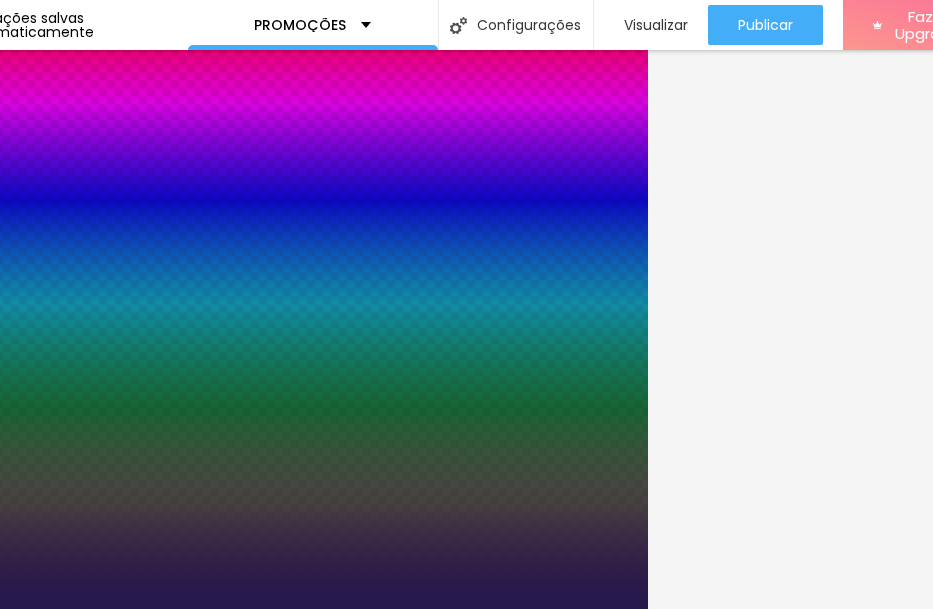 scroll, scrollTop: 0, scrollLeft: 278, axis: horizontal 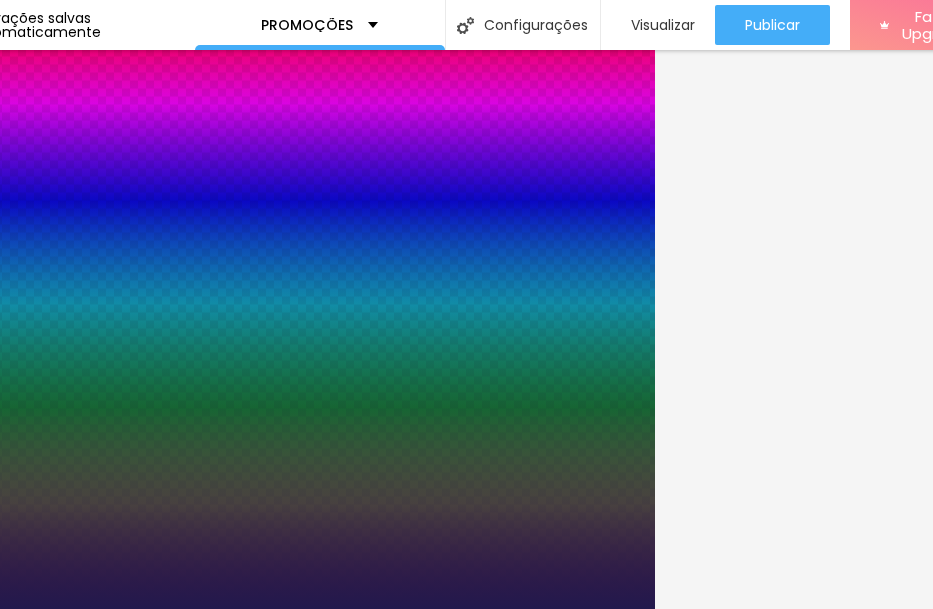 type on "34" 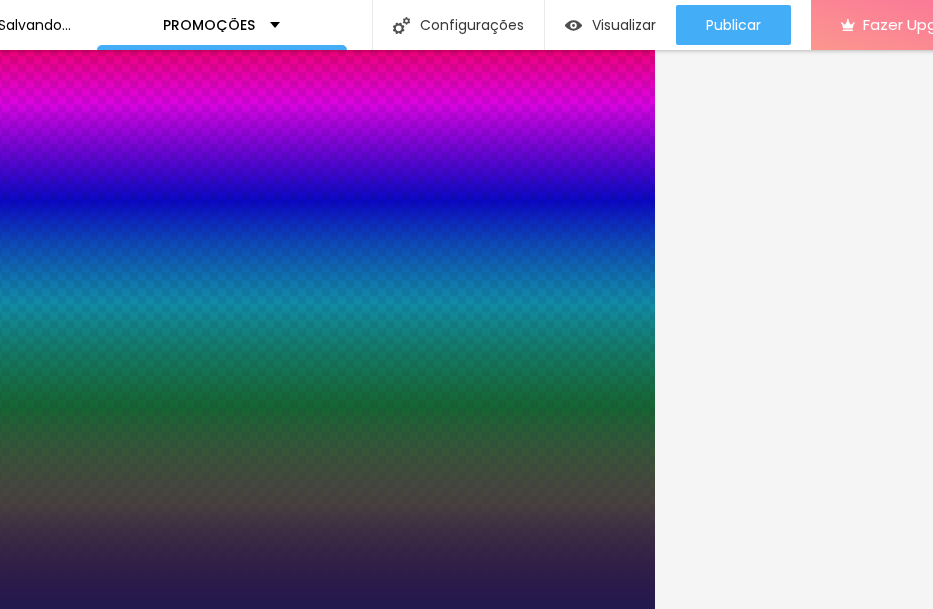 click at bounding box center [188, 609] 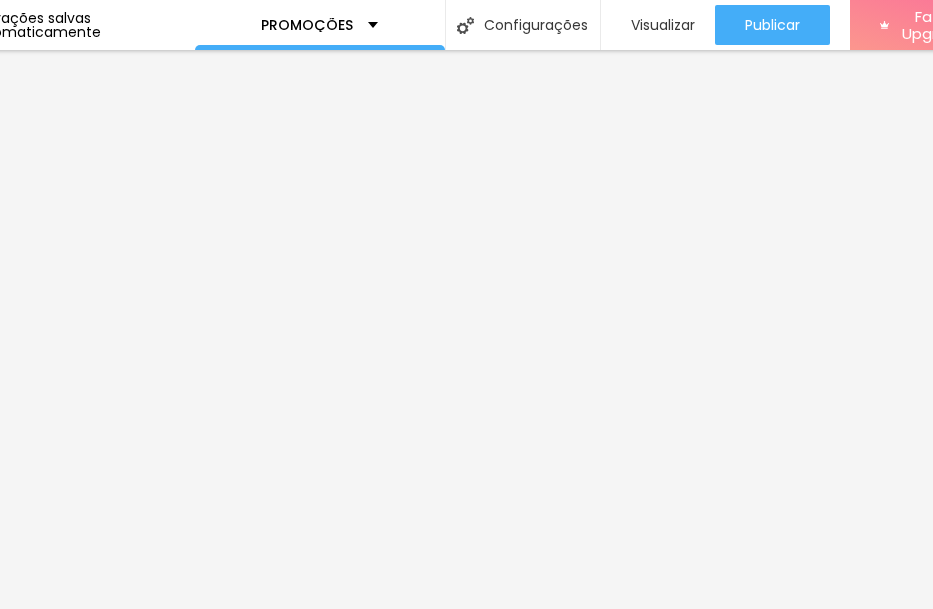 scroll, scrollTop: 15, scrollLeft: 278, axis: both 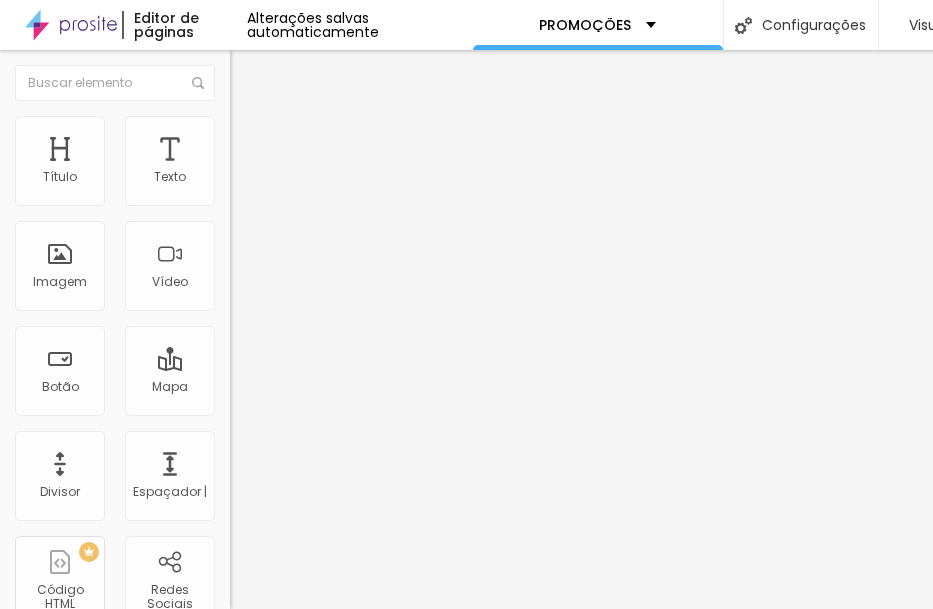 click at bounding box center [244, 181] 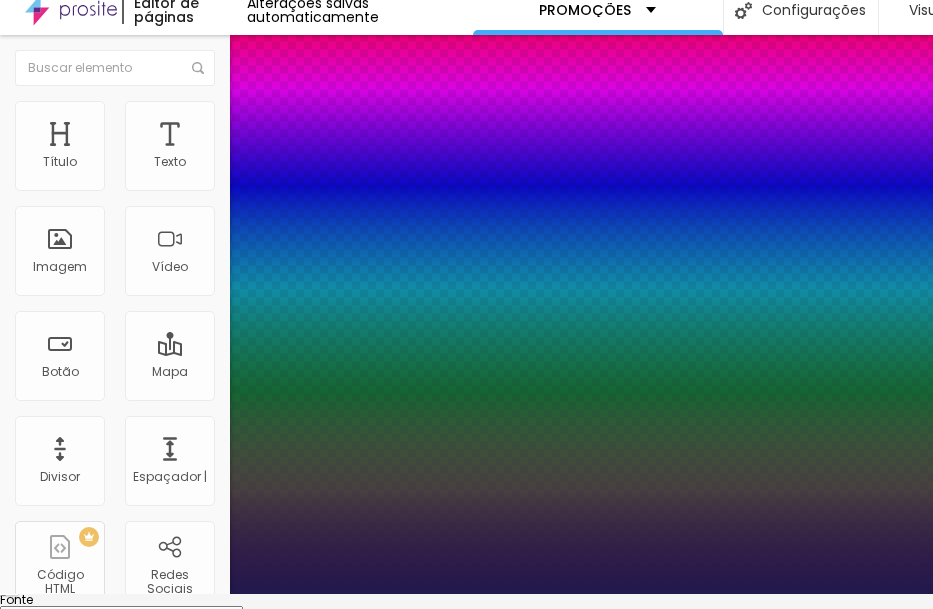 click on "AbrilFatface-Regular Ator-Regular Alegreya AlegreyaBlack Alice Allan-Negrito Allan-Regular Amaranto AmaticaSC AmaticSC Amita-Bold Amita-Regular Anaheim AnonymousPro-Bold AnônimoPró-Itálico AnônimoPró-Regular Arapey Arquivo-Negrito Arquivo-Itálico Archivo-Regular ArefRuqaa Arsenal-Bold Arsenal-Itálico Arsenal-Regular Arvo Assistente Assistente de Luz AveriaLibre AveriaLibreLight AveriaSansLibre-Bold AveriaSansLibre-Itálico AveriaSansLibre-Regular Bangers-Regular Bentham-Regular Bevan-Regular BioRhyme BioRhymeExtraBold BioRhymeLight Amargo BreeSerif ButterflyKids-Regular ChangaOne-Itálico ChangaOne-Regular Chewy-Regular Chivo CinzelDecorativo-Preto CinzelDecorativo-Negrito CinzelDecorativo-Regular Confortoaa-Negrito Comfortaa-Light Comfortaa-Regular Em breve Cookie Regular Corben-Bold Corben-Regular Cormorão Corvo-marinhoGeramond-Bold Corvo-marinhoGeramond-Itálico Corvo-marinhoGeramond-Médio Corvo-marinhoGeramond-Regular Corvo-marinhoLuz Primo-Negrito Primo-Itálico Primo-Regular Creepster-Regular" at bounding box center [121, 616] 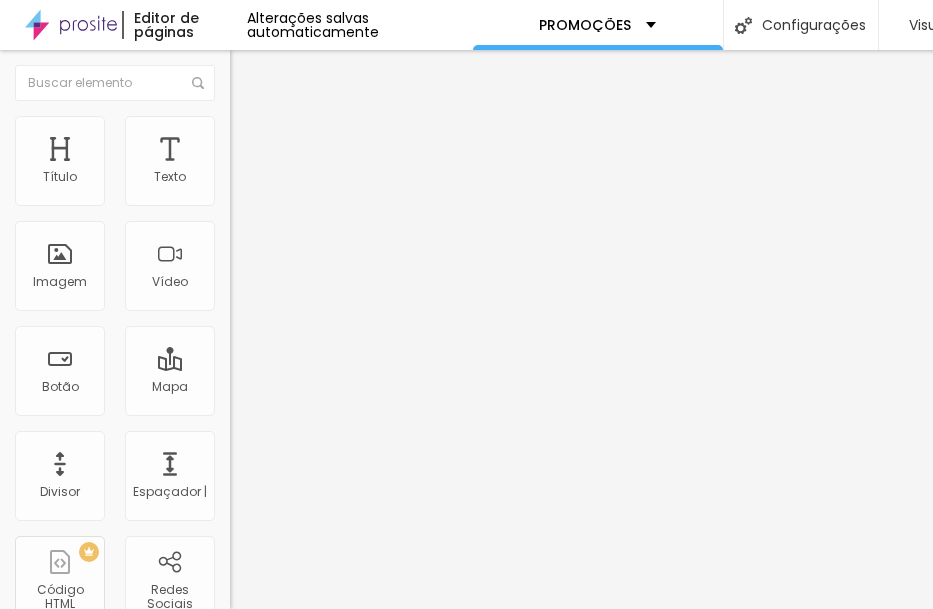 click at bounding box center [244, 181] 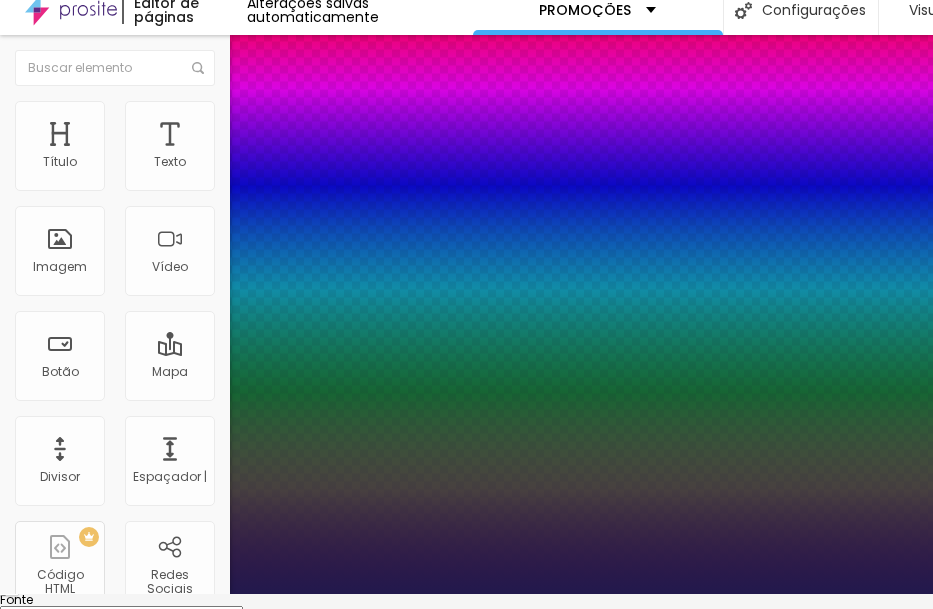click on "AbrilFatface-Regular Ator-Regular Alegreya AlegreyaBlack Alice Allan-Negrito Allan-Regular Amaranto AmaticaSC AmaticSC Amita-Bold Amita-Regular Anaheim AnonymousPro-Bold AnônimoPró-Itálico AnônimoPró-Regular Arapey Arquivo-Negrito Arquivo-Itálico Archivo-Regular ArefRuqaa Arsenal-Bold Arsenal-Itálico Arsenal-Regular Arvo Assistente Assistente de Luz AveriaLibre AveriaLibreLight AveriaSansLibre-Bold AveriaSansLibre-Itálico AveriaSansLibre-Regular Bangers-Regular Bentham-Regular Bevan-Regular BioRhyme BioRhymeExtraBold BioRhymeLight Amargo BreeSerif ButterflyKids-Regular ChangaOne-Itálico ChangaOne-Regular Chewy-Regular Chivo CinzelDecorativo-Preto CinzelDecorativo-Negrito CinzelDecorativo-Regular Confortoaa-Negrito Comfortaa-Light Comfortaa-Regular Em breve Cookie Regular Corben-Bold Corben-Regular Cormorão Corvo-marinhoGeramond-Bold Corvo-marinhoGeramond-Itálico Corvo-marinhoGeramond-Médio Corvo-marinhoGeramond-Regular Corvo-marinhoLuz Primo-Negrito Primo-Itálico Primo-Regular Creepster-Regular" at bounding box center (121, 616) 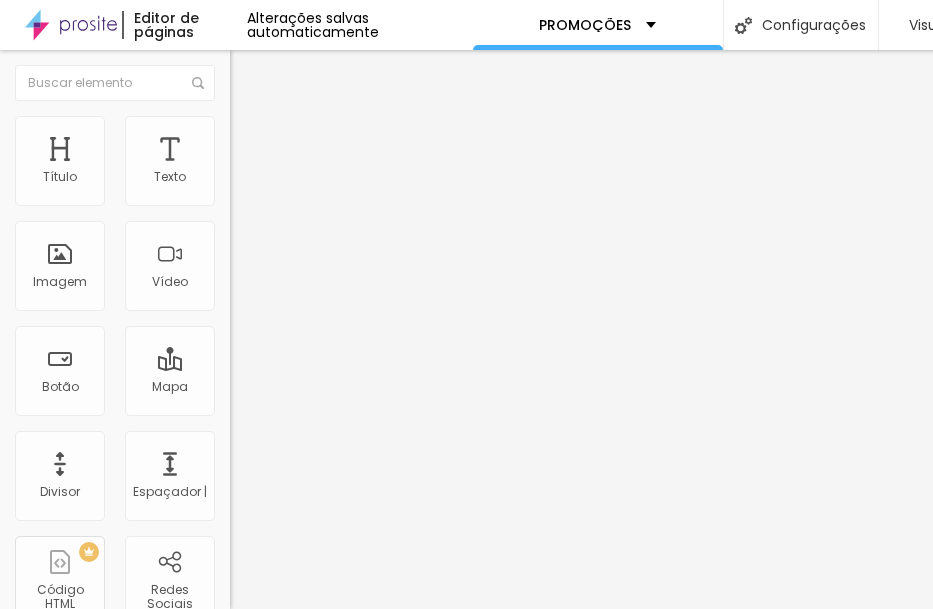 click at bounding box center [244, 181] 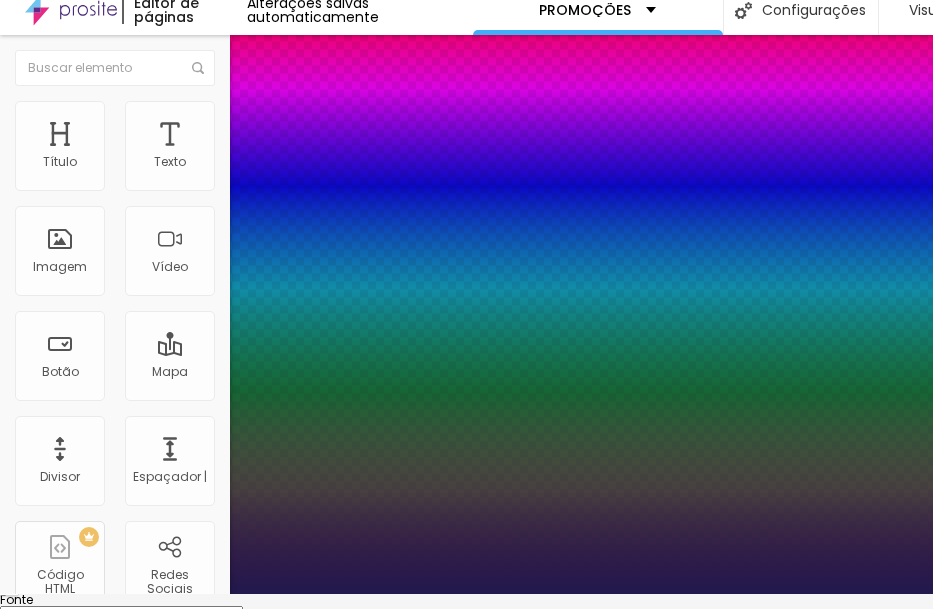 click on "AbrilFatface-Regular Ator-Regular Alegreya AlegreyaBlack Alice Allan-Negrito Allan-Regular Amaranto AmaticaSC AmaticSC Amita-Bold Amita-Regular Anaheim AnonymousPro-Bold AnônimoPró-Itálico AnônimoPró-Regular Arapey Arquivo-Negrito Arquivo-Itálico Archivo-Regular ArefRuqaa Arsenal-Bold Arsenal-Itálico Arsenal-Regular Arvo Assistente Assistente de Luz AveriaLibre AveriaLibreLight AveriaSansLibre-Bold AveriaSansLibre-Itálico AveriaSansLibre-Regular Bangers-Regular Bentham-Regular Bevan-Regular BioRhyme BioRhymeExtraBold BioRhymeLight Amargo BreeSerif ButterflyKids-Regular ChangaOne-Itálico ChangaOne-Regular Chewy-Regular Chivo CinzelDecorativo-Preto CinzelDecorativo-Negrito CinzelDecorativo-Regular Confortoaa-Negrito Comfortaa-Light Comfortaa-Regular Em breve Cookie Regular Corben-Bold Corben-Regular Cormorão Corvo-marinhoGeramond-Bold Corvo-marinhoGeramond-Itálico Corvo-marinhoGeramond-Médio Corvo-marinhoGeramond-Regular Corvo-marinhoLuz Primo-Negrito Primo-Itálico Primo-Regular Creepster-Regular" at bounding box center [121, 616] 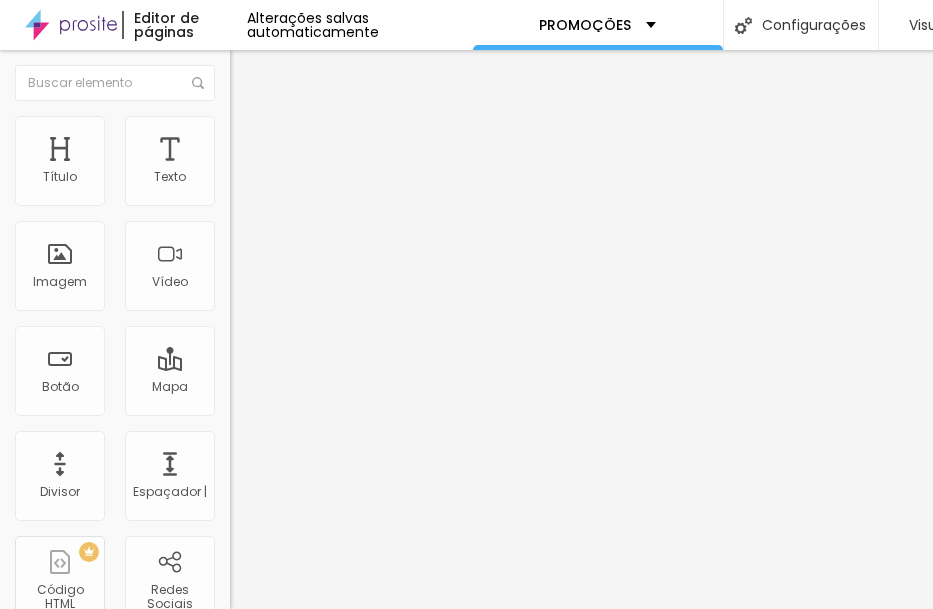 click at bounding box center [244, 181] 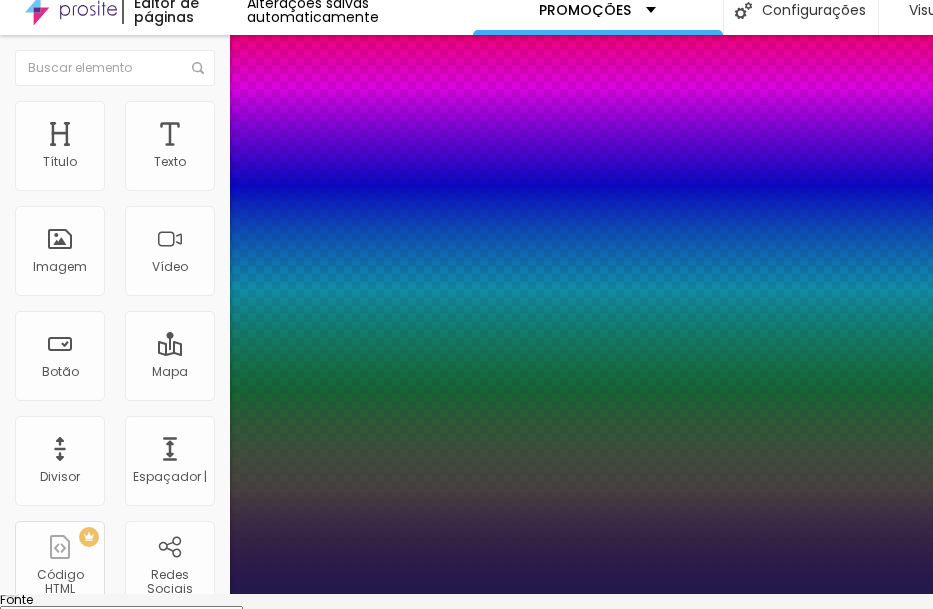 click on "AbrilFatface-Regular Ator-Regular Alegreya AlegreyaBlack Alice Allan-Negrito Allan-Regular Amaranto AmaticaSC AmaticSC Amita-Bold Amita-Regular Anaheim AnonymousPro-Bold AnônimoPró-Itálico AnônimoPró-Regular Arapey Arquivo-Negrito Arquivo-Itálico Archivo-Regular ArefRuqaa Arsenal-Bold Arsenal-Itálico Arsenal-Regular Arvo Assistente Assistente de Luz AveriaLibre AveriaLibreLight AveriaSansLibre-Bold AveriaSansLibre-Itálico AveriaSansLibre-Regular Bangers-Regular Bentham-Regular Bevan-Regular BioRhyme BioRhymeExtraBold BioRhymeLight Amargo BreeSerif ButterflyKids-Regular ChangaOne-Itálico ChangaOne-Regular Chewy-Regular Chivo CinzelDecorativo-Preto CinzelDecorativo-Negrito CinzelDecorativo-Regular Confortoaa-Negrito Comfortaa-Light Comfortaa-Regular Em breve Cookie Regular Corben-Bold Corben-Regular Cormorão Corvo-marinhoGeramond-Bold Corvo-marinhoGeramond-Itálico Corvo-marinhoGeramond-Médio Corvo-marinhoGeramond-Regular Corvo-marinhoLuz Primo-Negrito Primo-Itálico Primo-Regular Creepster-Regular" at bounding box center (121, 616) 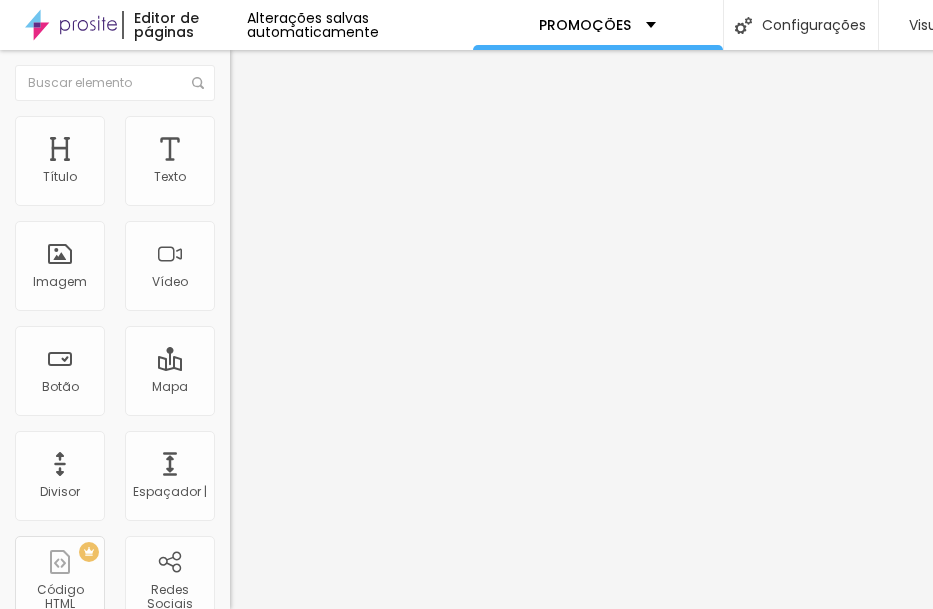 click 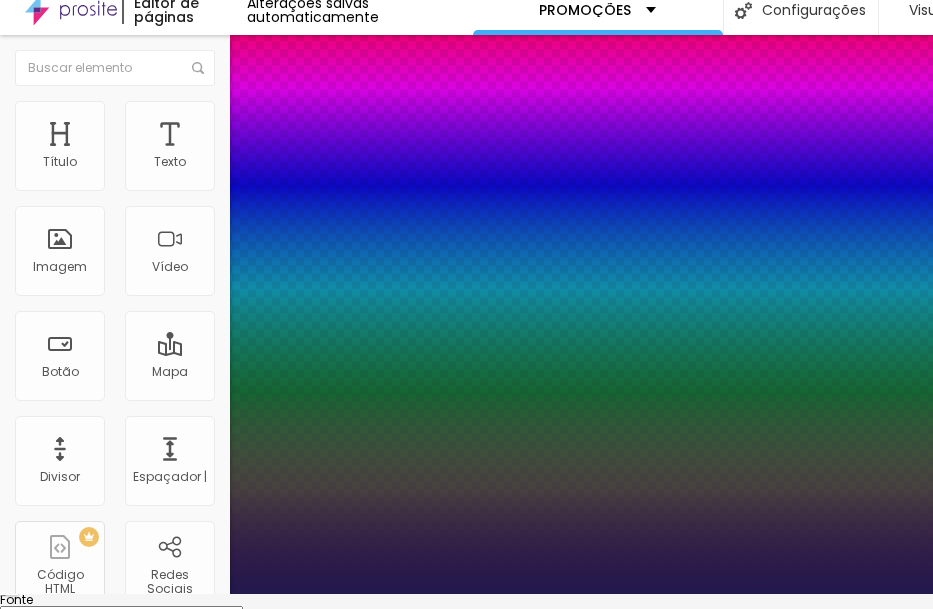 drag, startPoint x: 273, startPoint y: 323, endPoint x: 293, endPoint y: 323, distance: 20 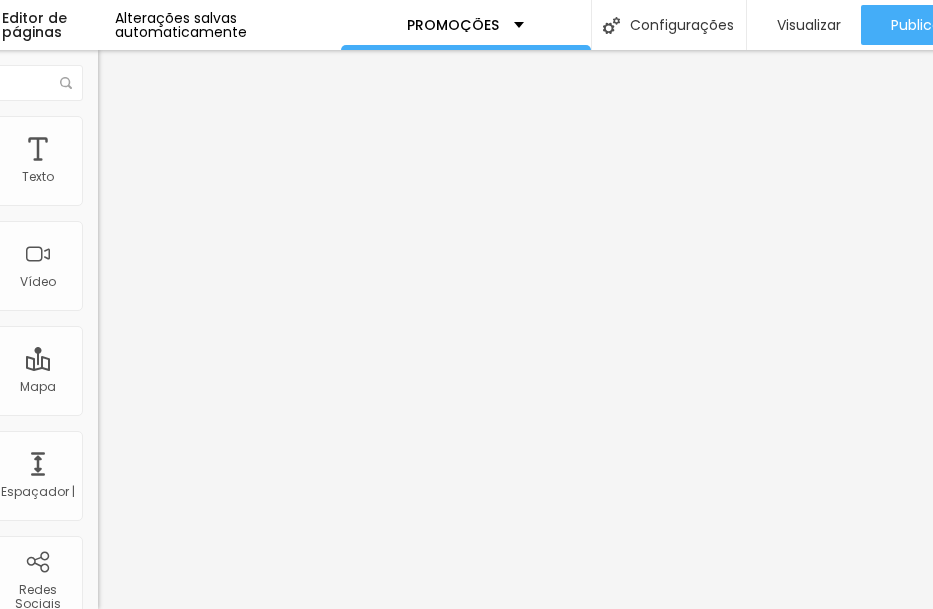 scroll, scrollTop: 15, scrollLeft: 0, axis: vertical 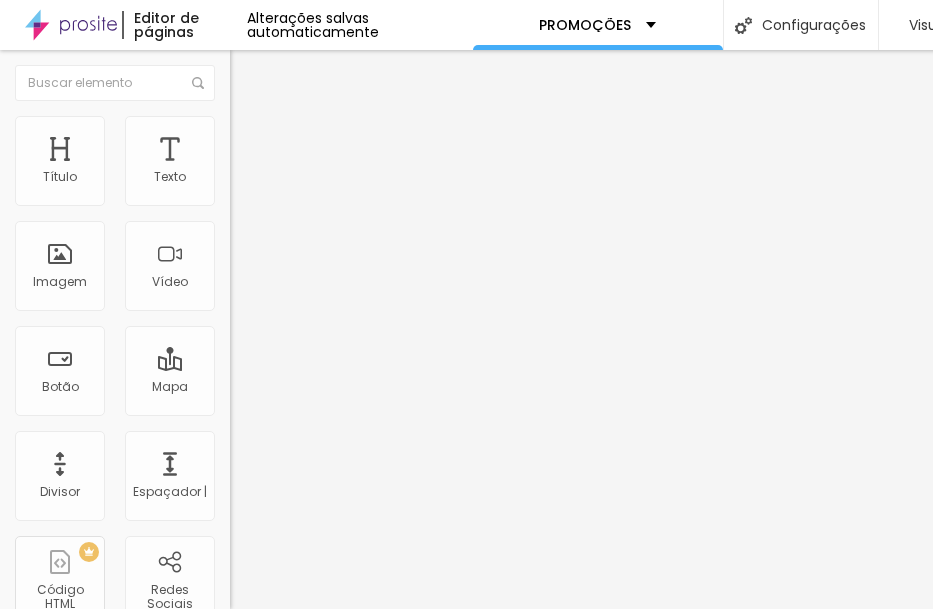 click on "Editar Texto" at bounding box center (317, 73) 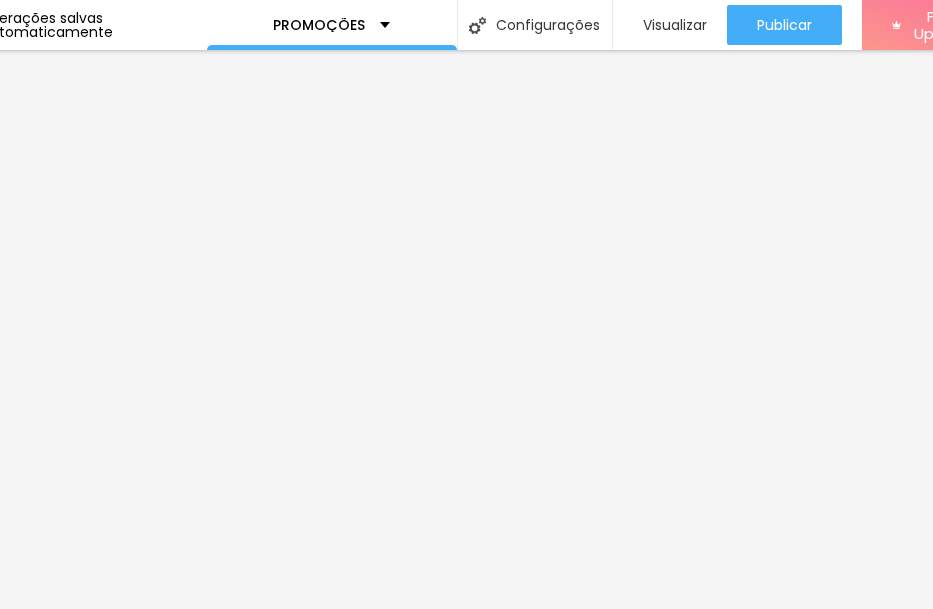 scroll, scrollTop: 0, scrollLeft: 279, axis: horizontal 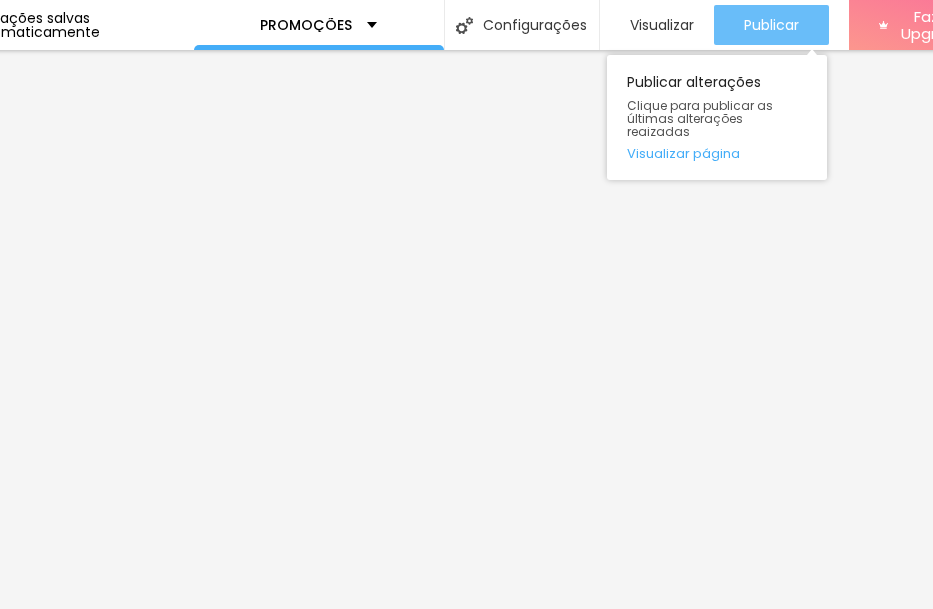 click on "Publicar" at bounding box center (771, 25) 